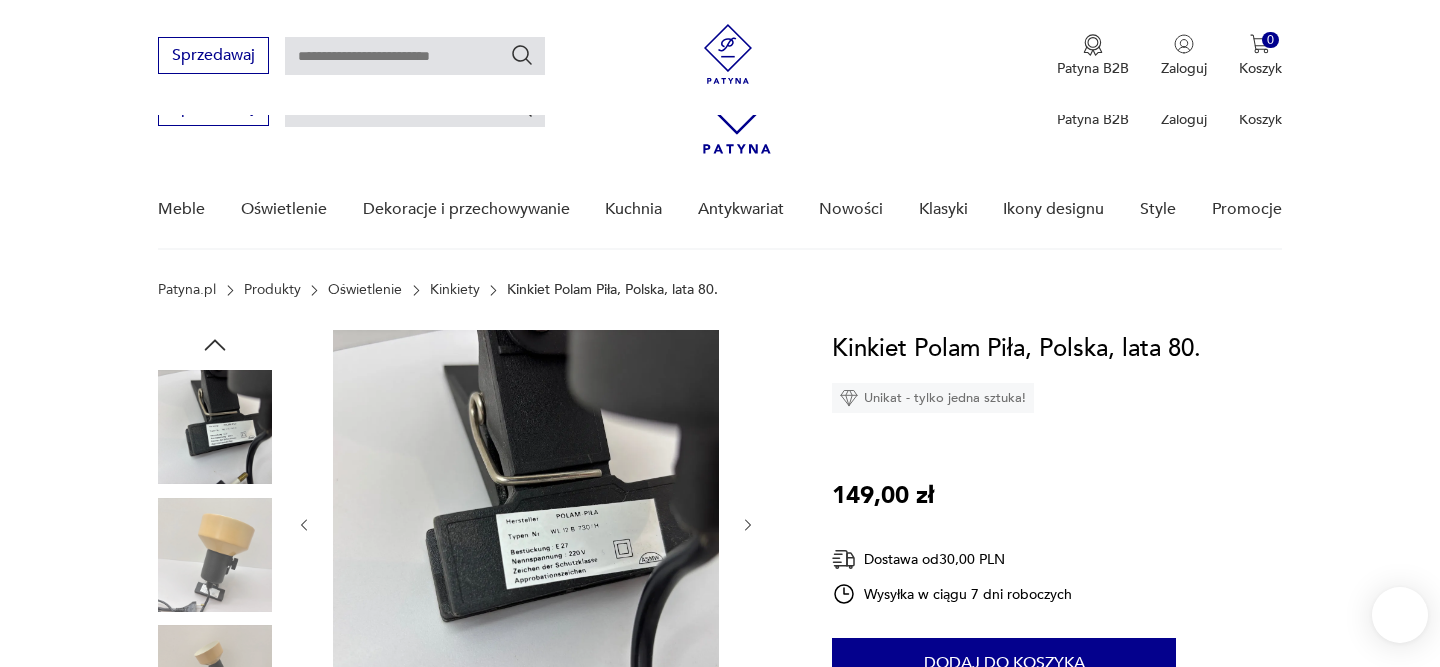 scroll, scrollTop: 194, scrollLeft: 0, axis: vertical 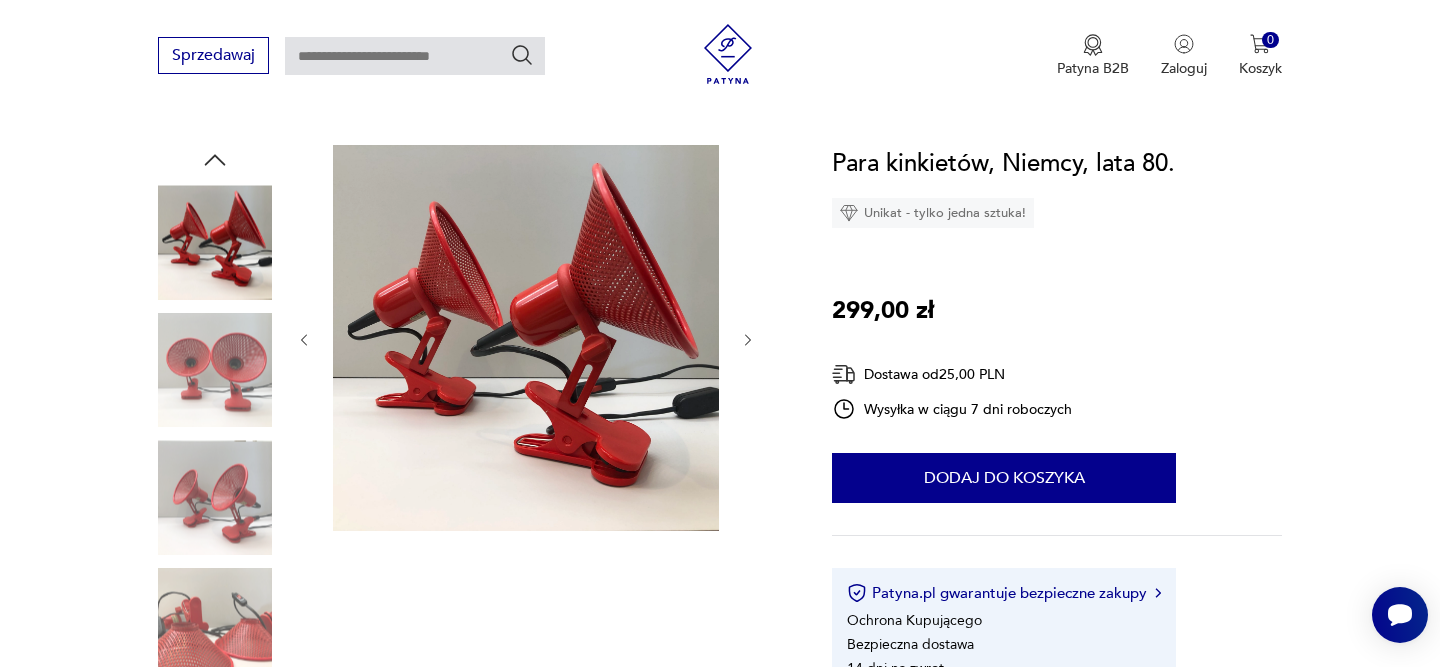 click 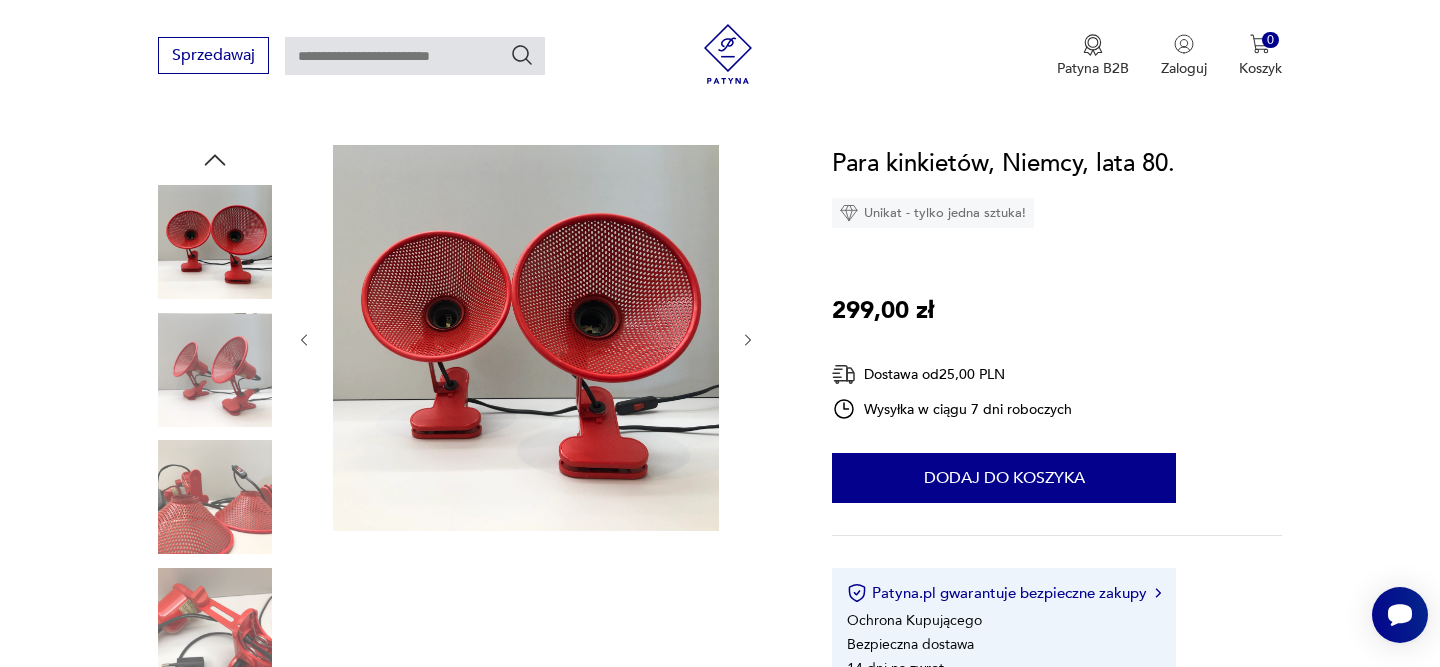 click 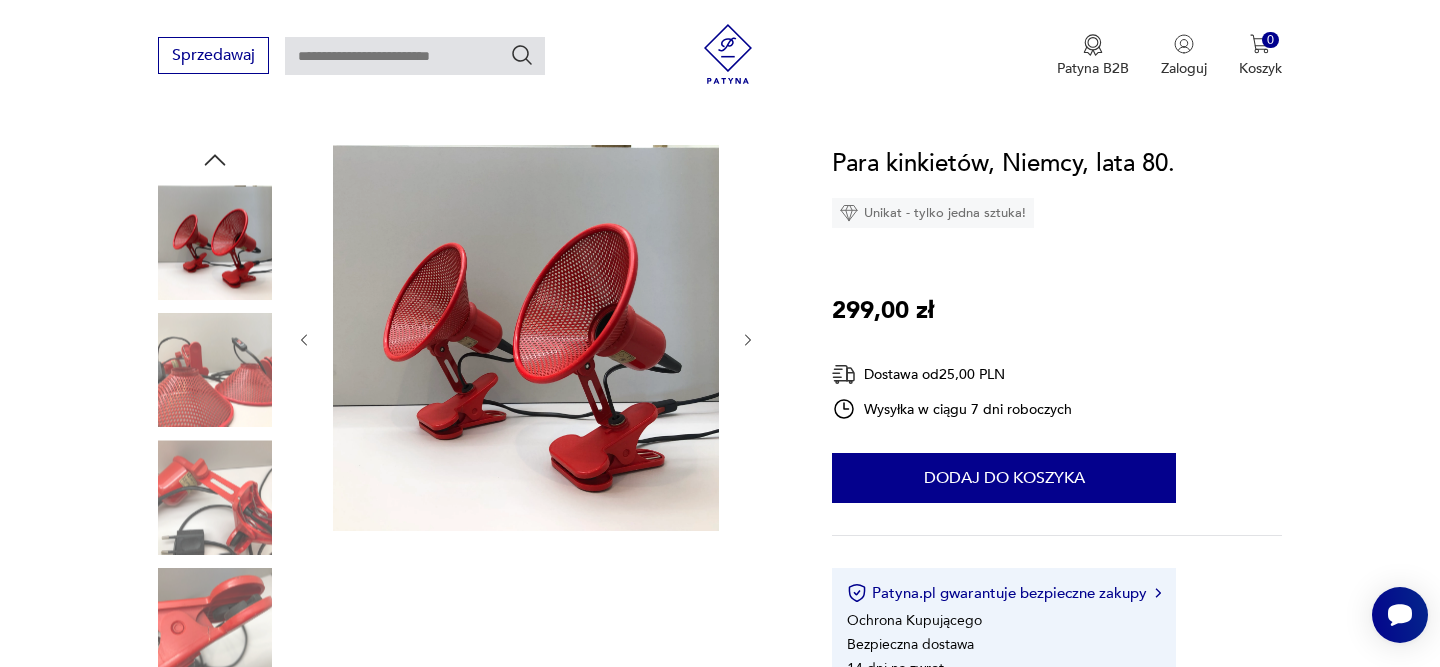 click 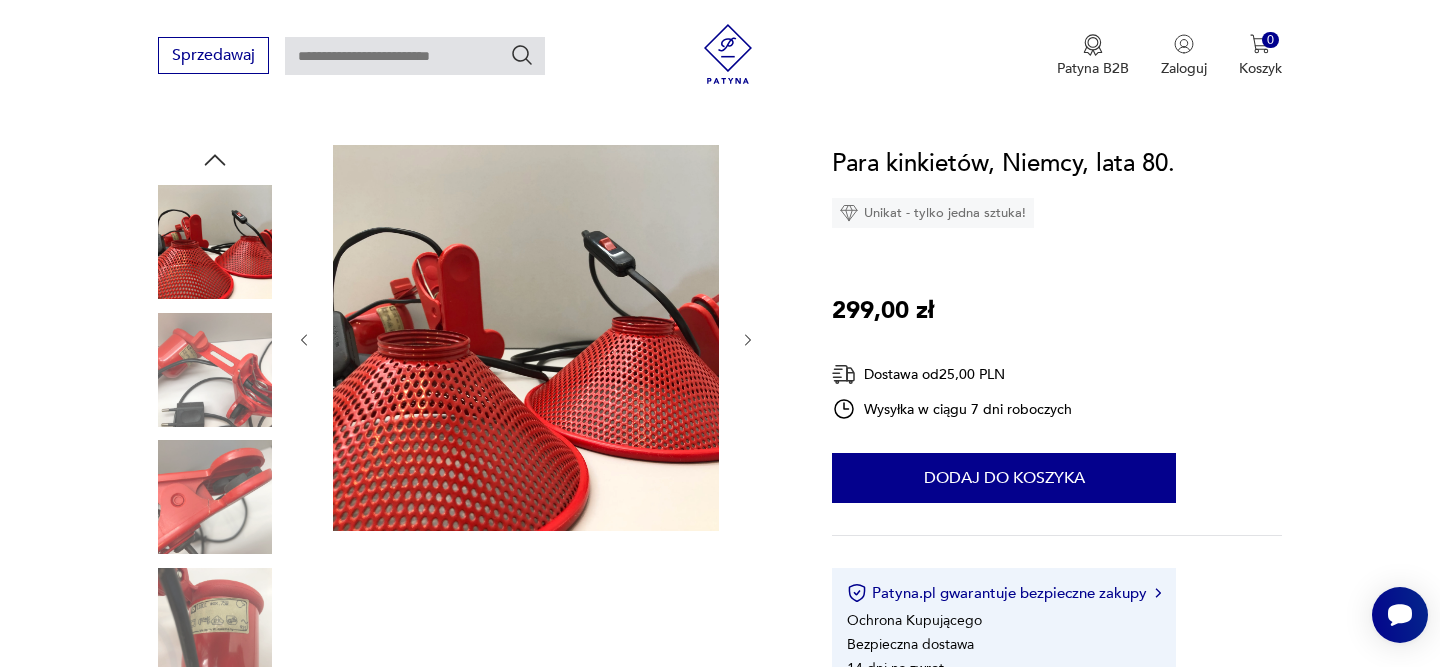 click 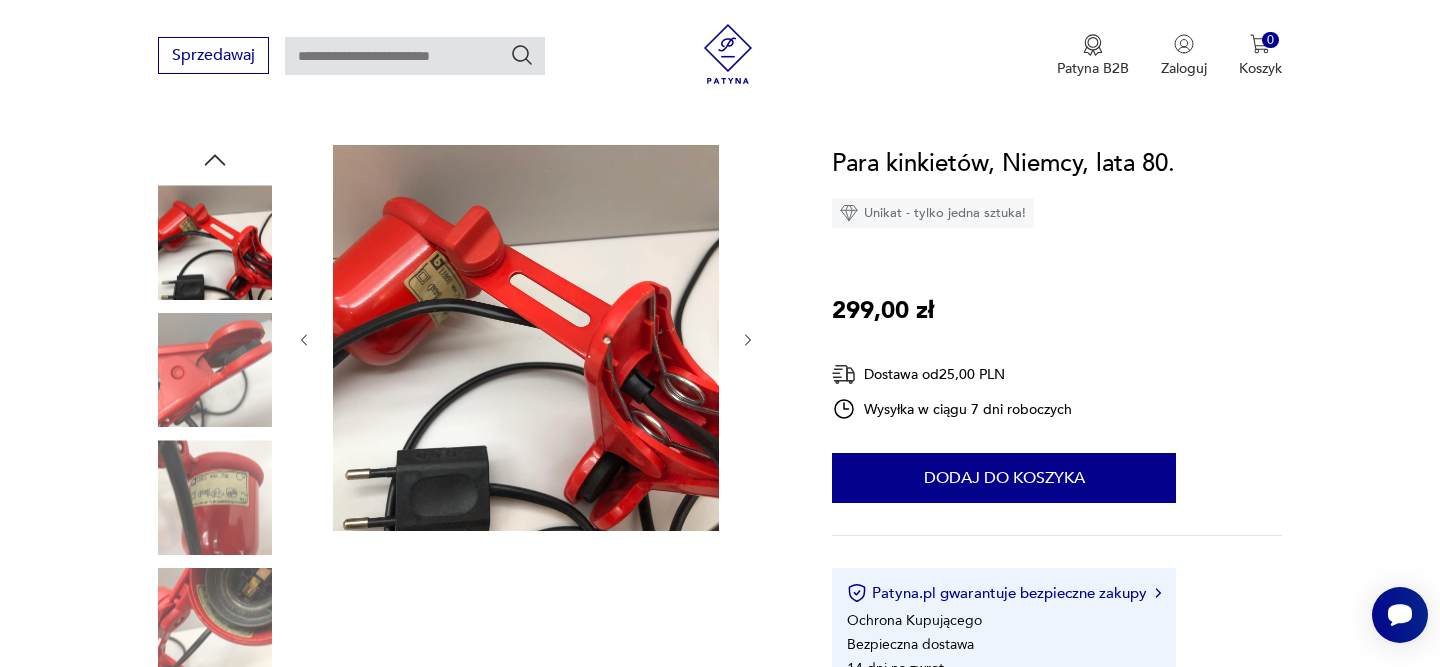 click 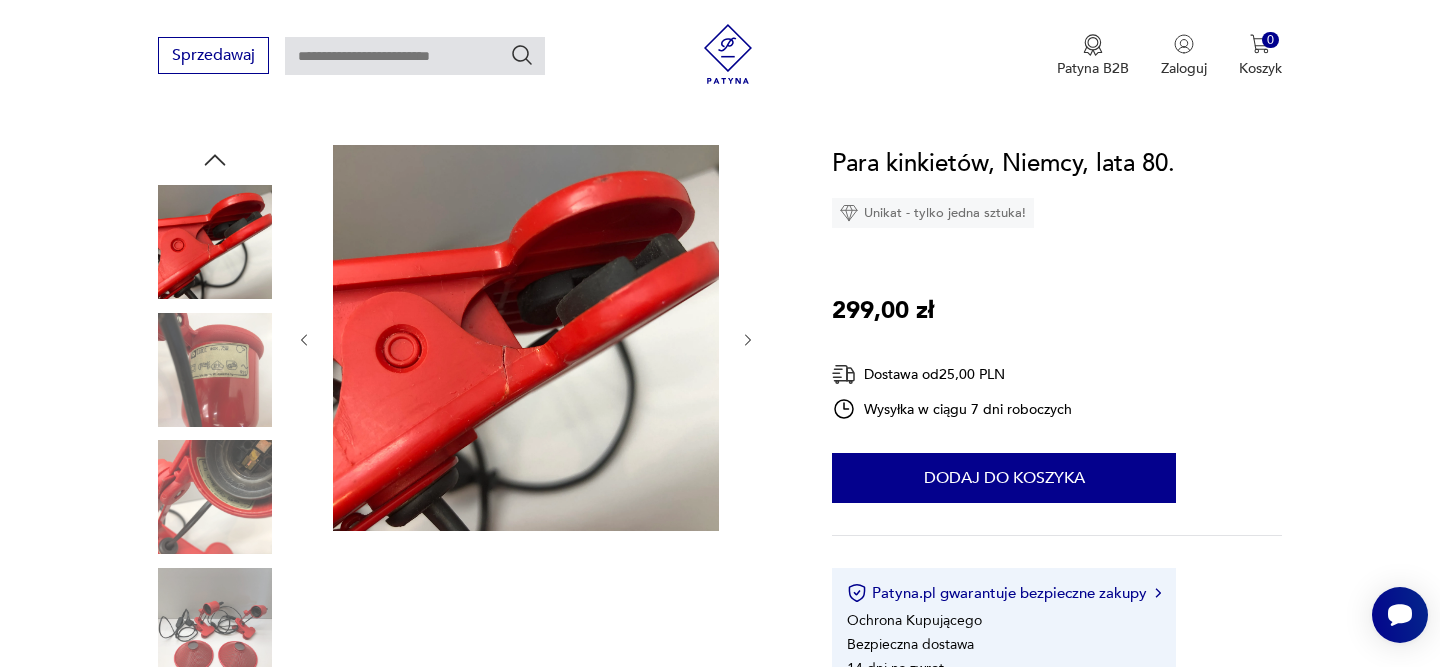 click 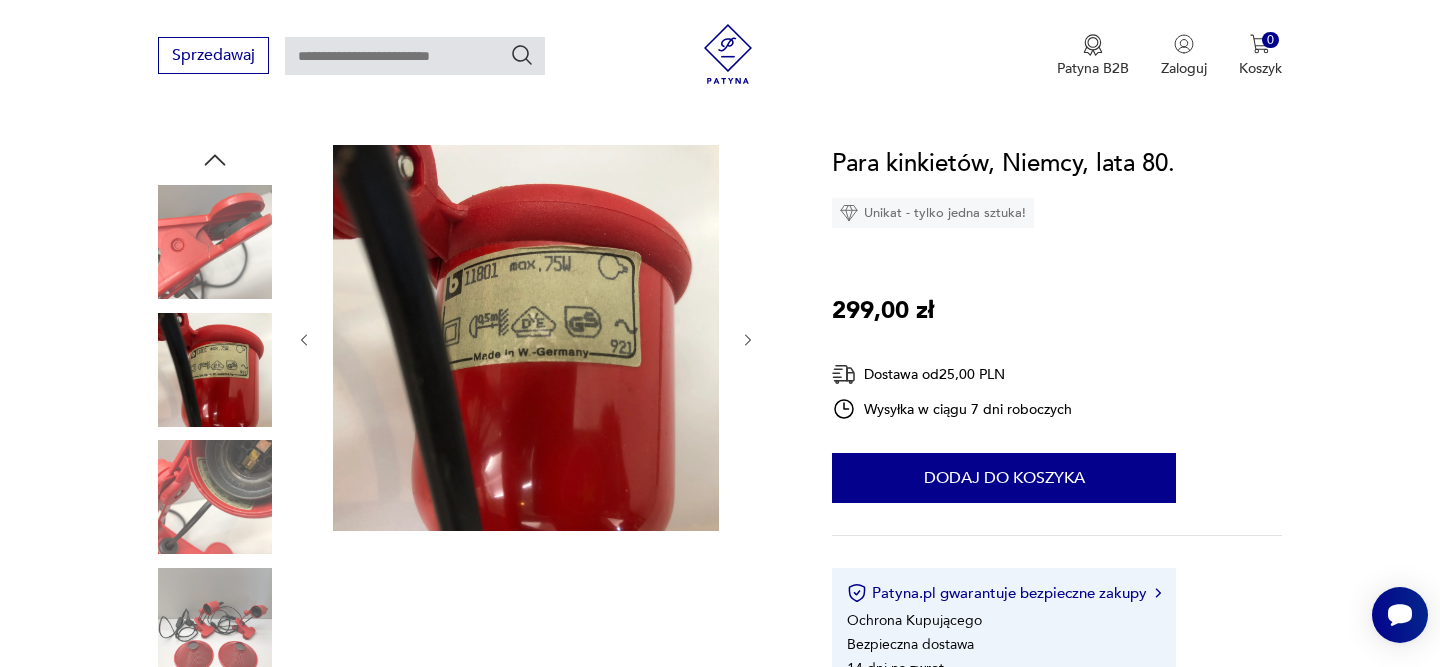 click 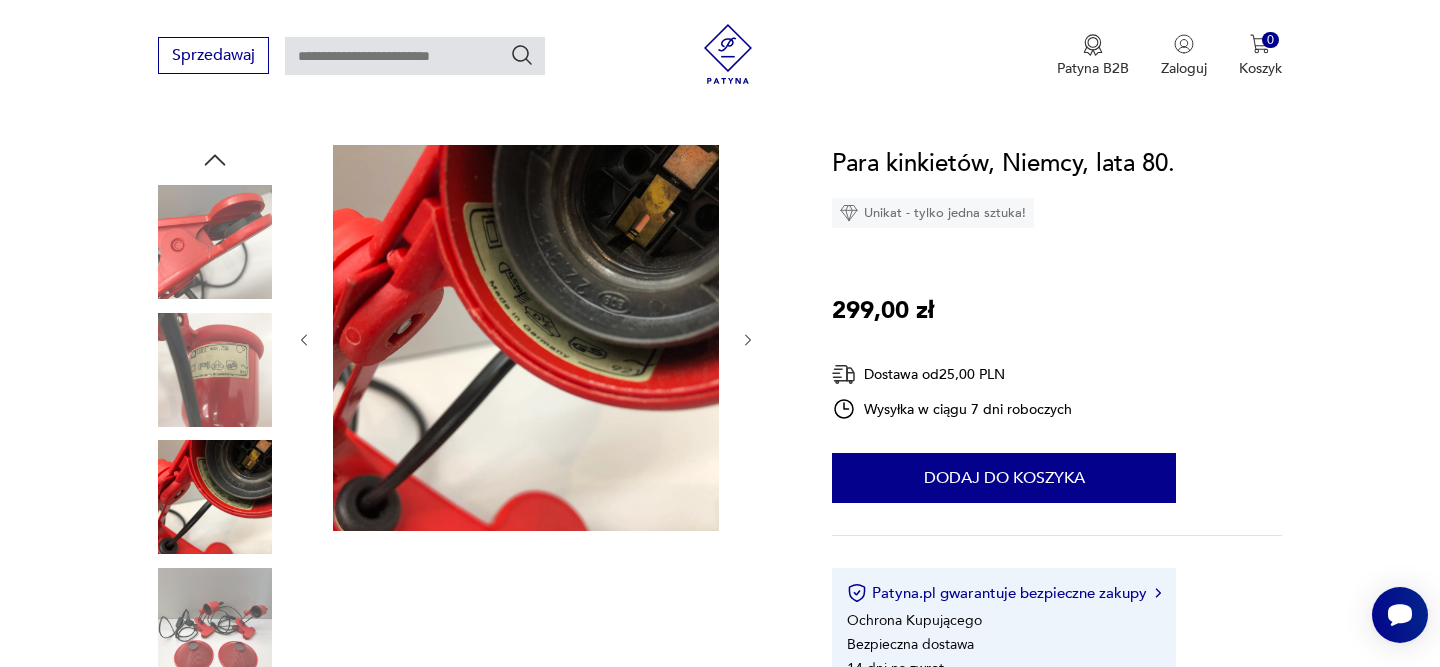 click 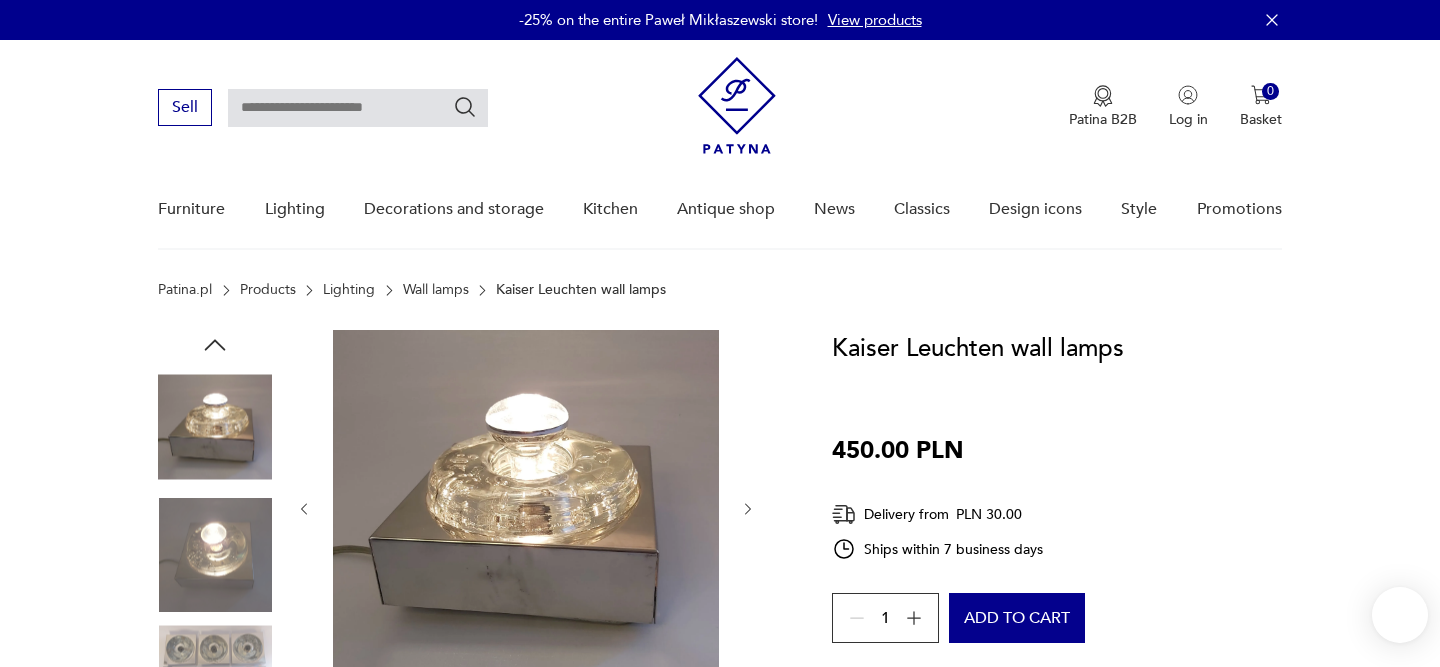 scroll, scrollTop: 65, scrollLeft: 0, axis: vertical 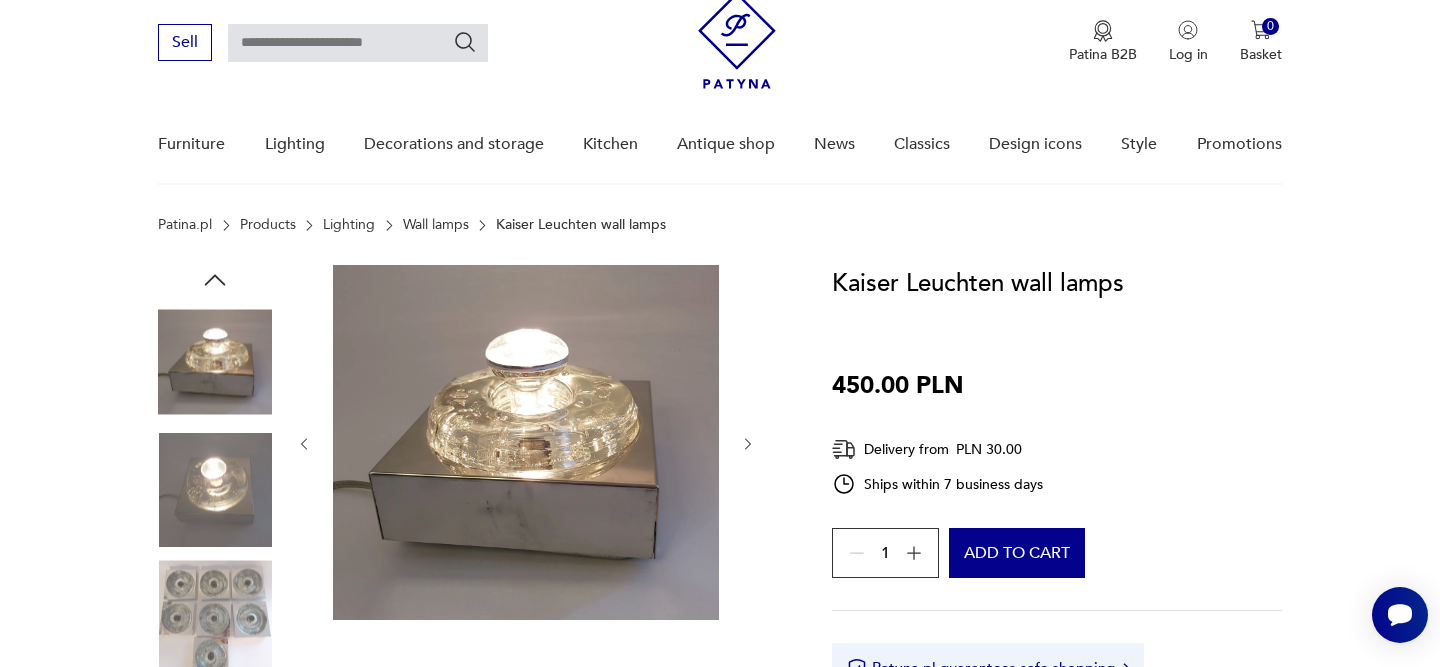 click 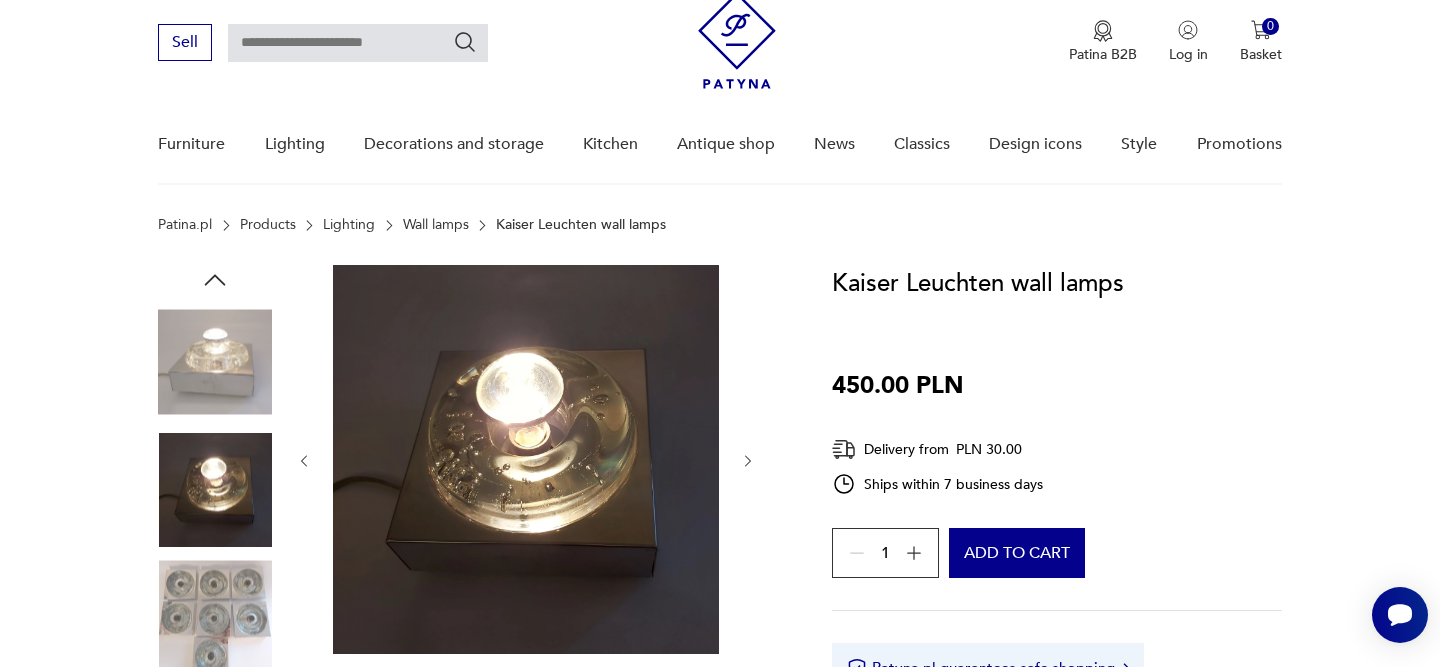 click at bounding box center [526, 461] 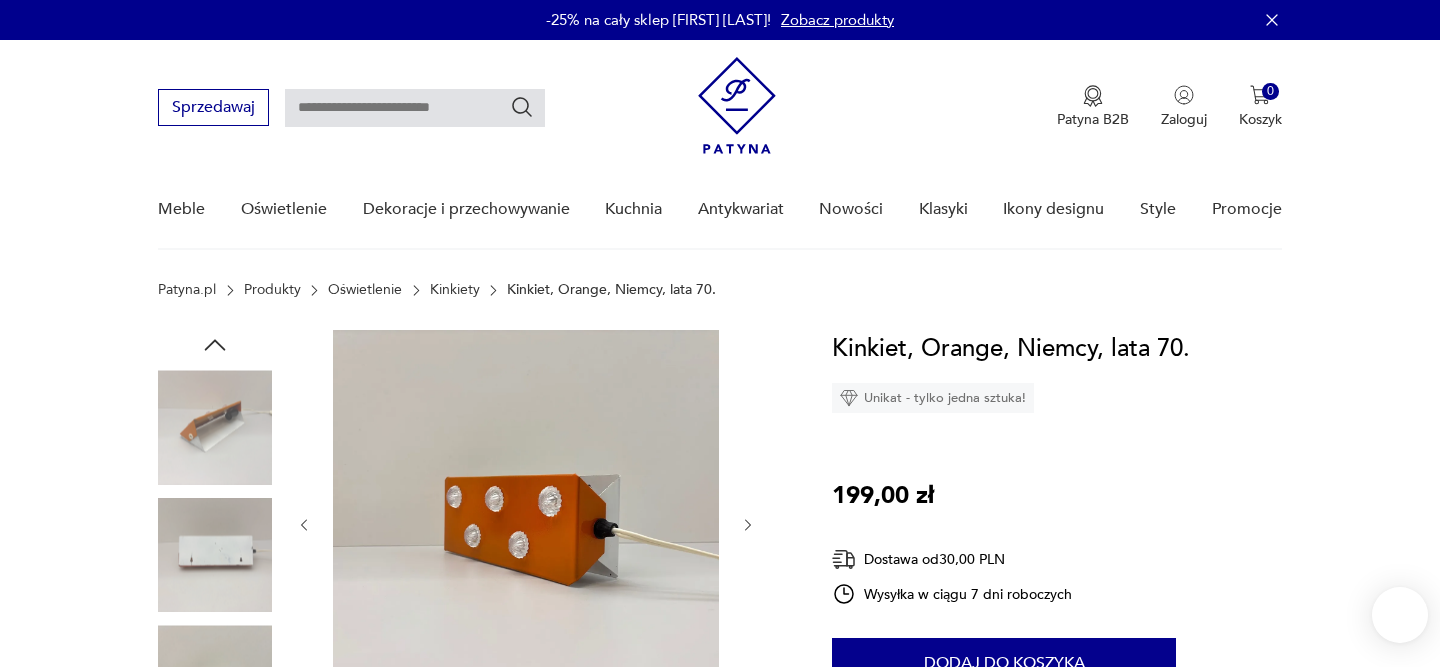 scroll, scrollTop: 0, scrollLeft: 0, axis: both 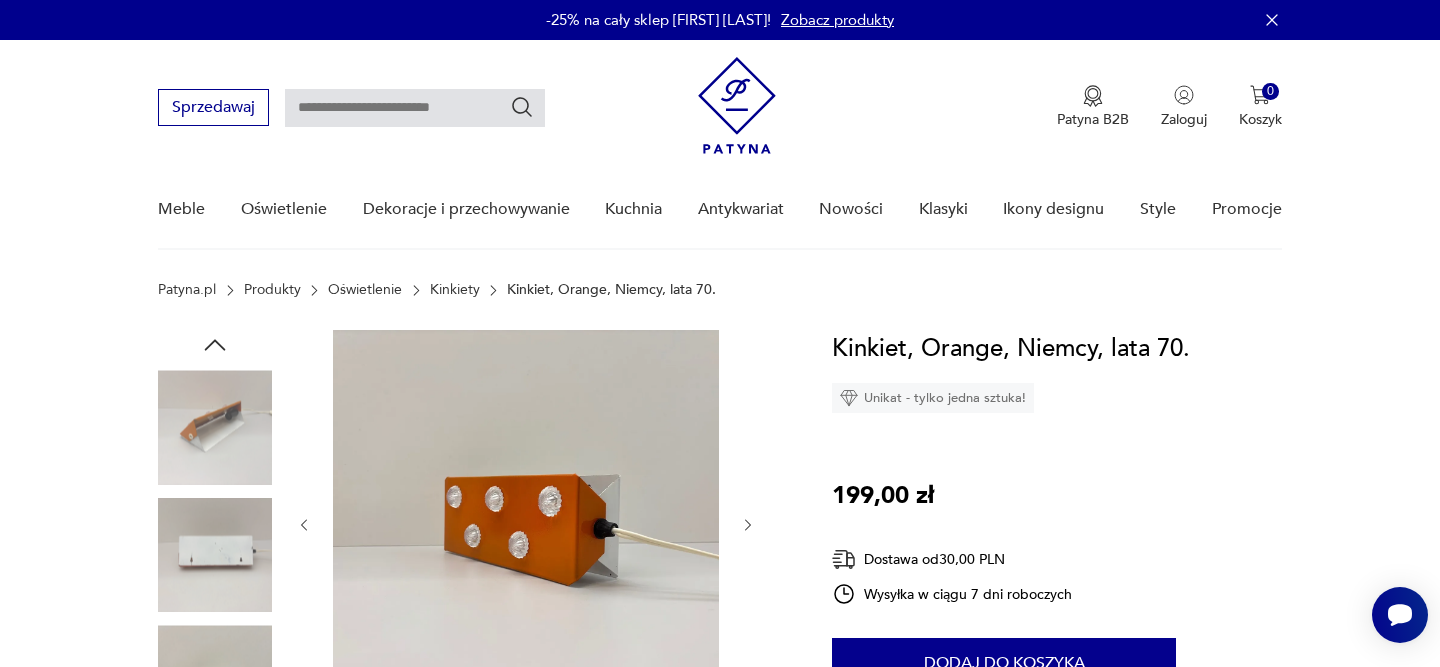 click 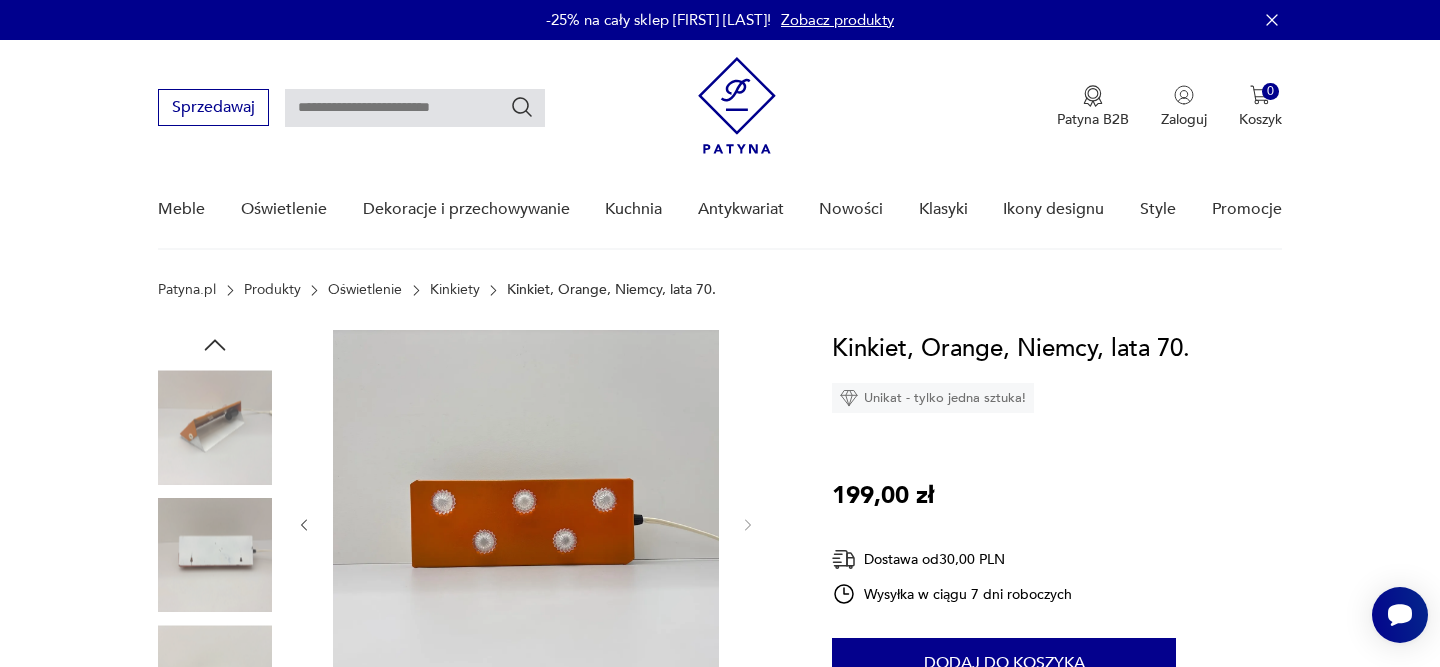 click 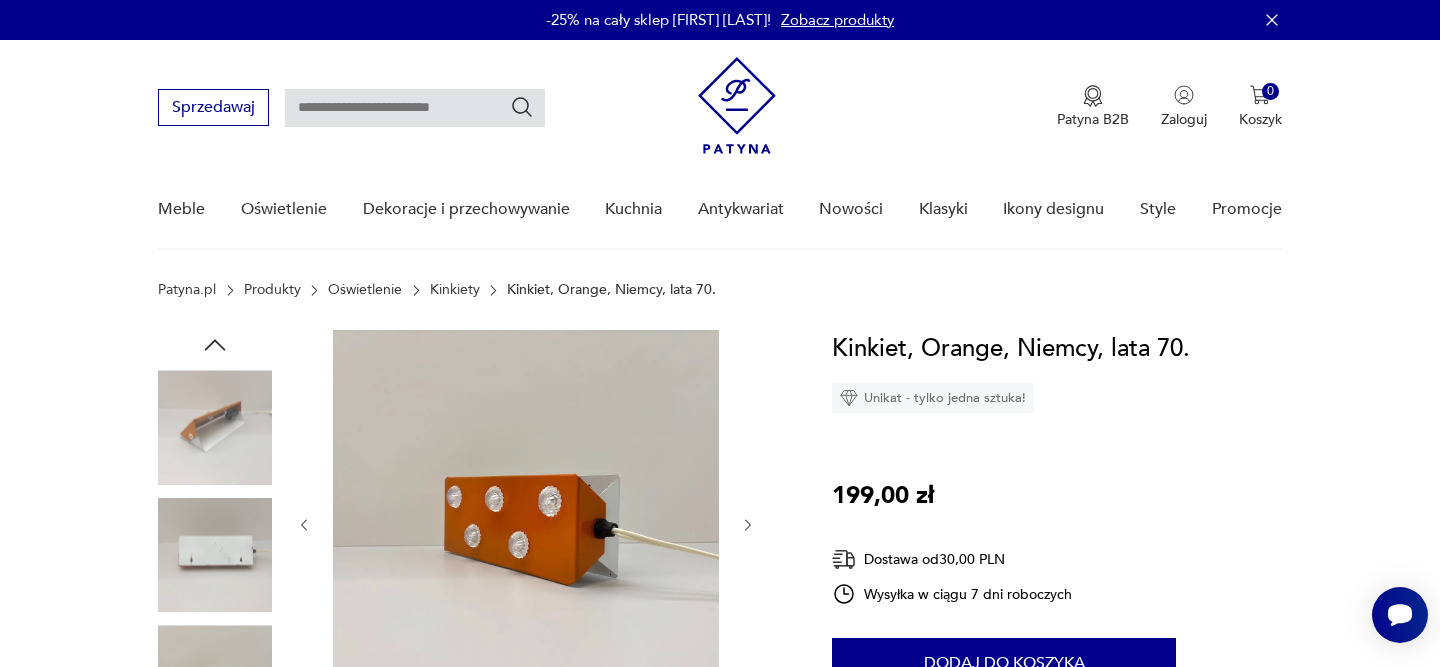 click 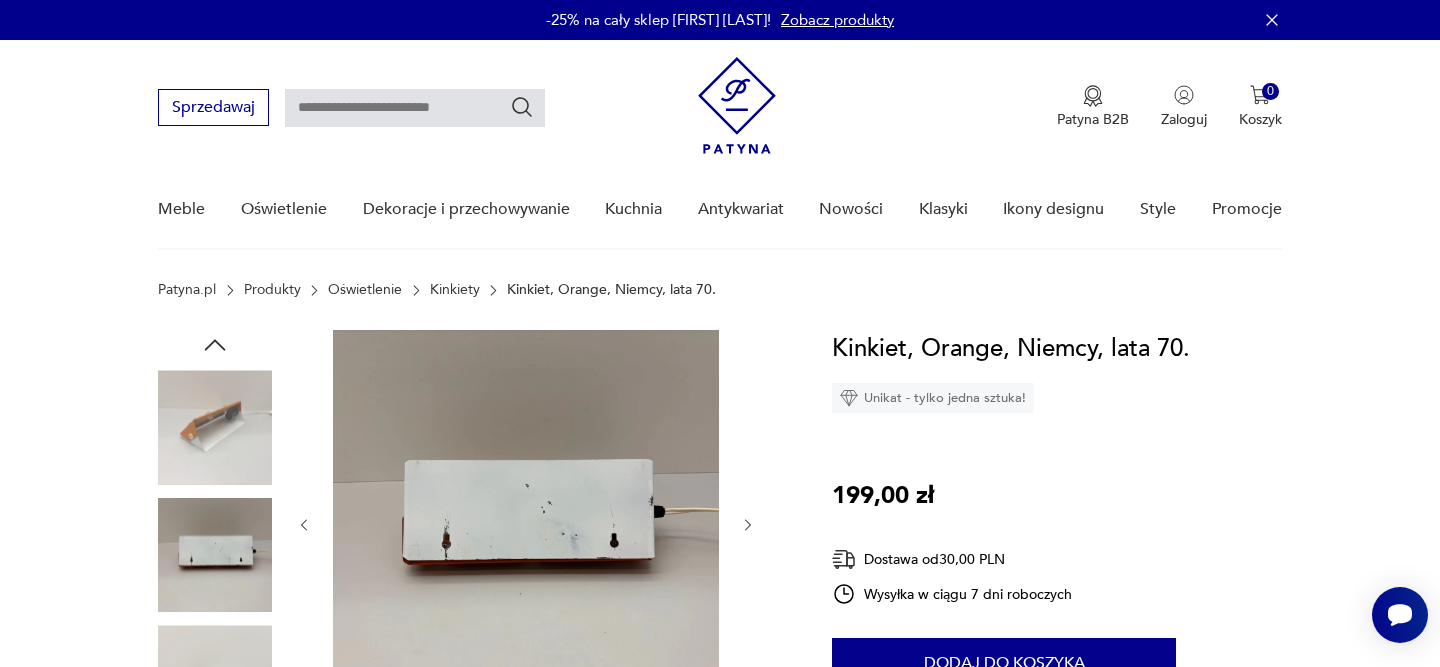 click 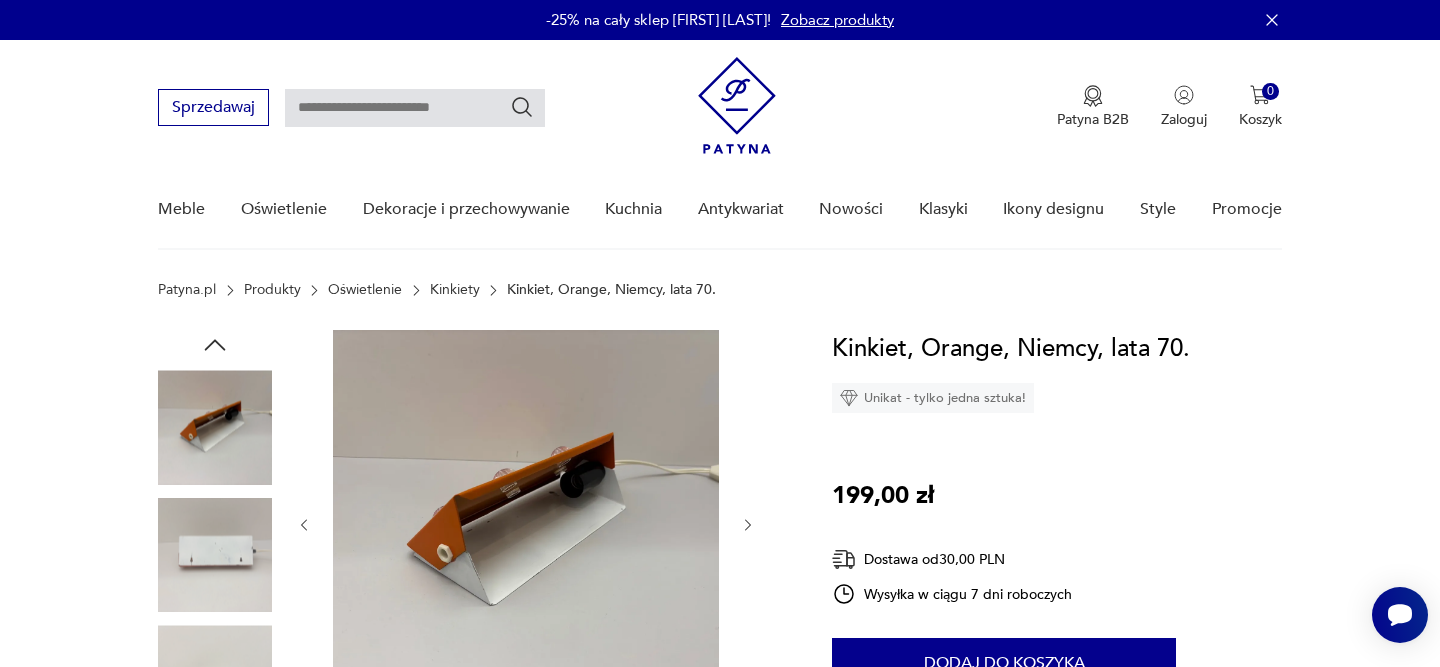 click 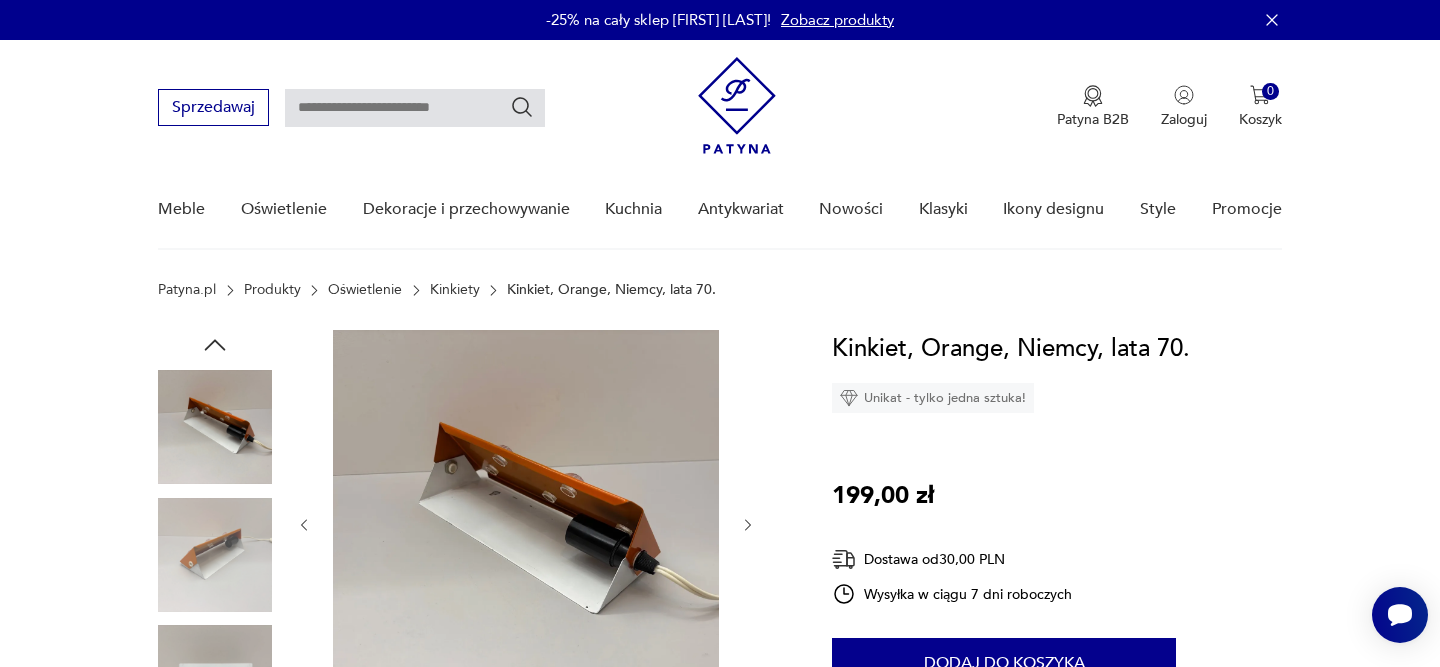 click 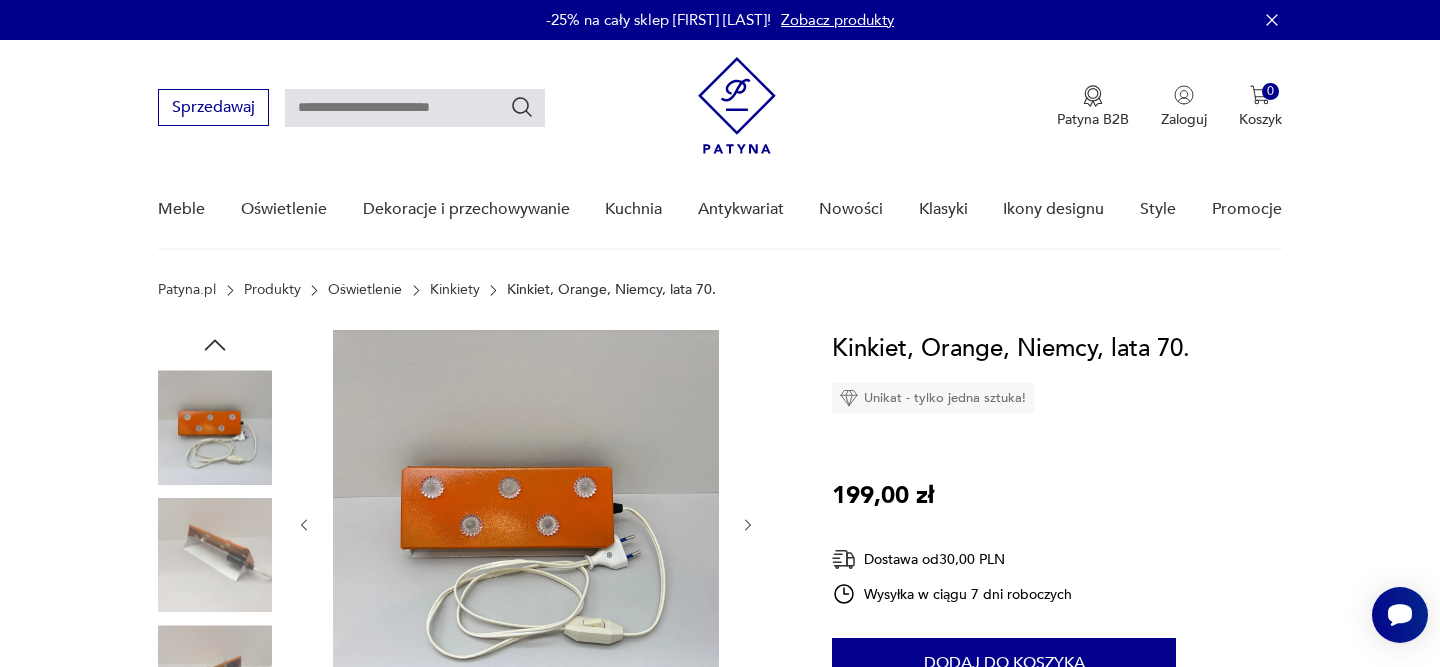 click 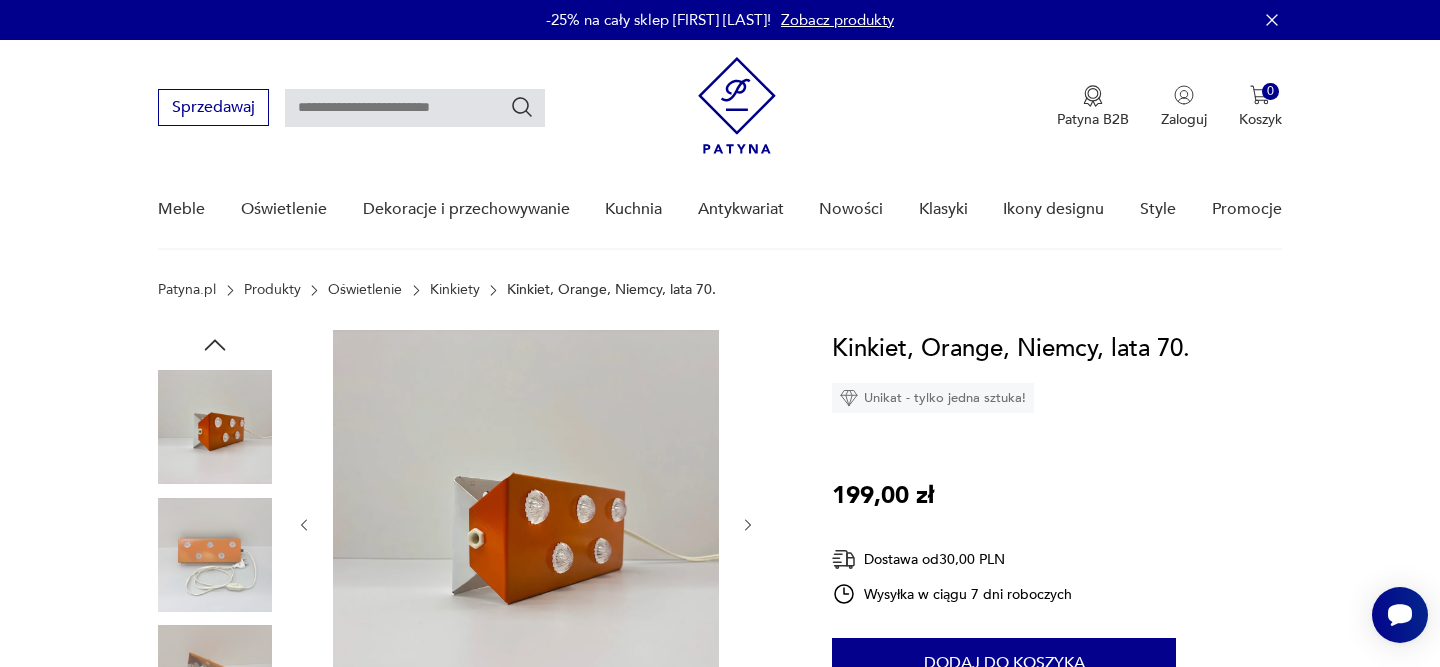 click 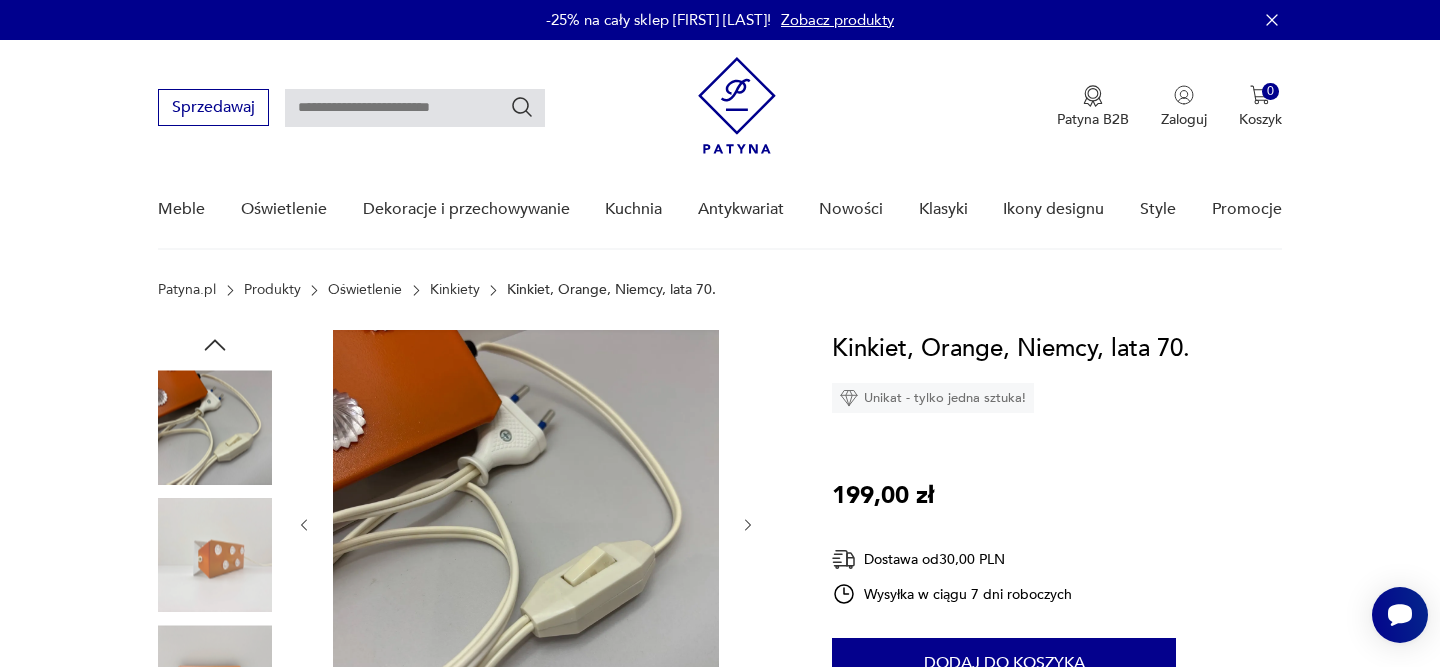 click 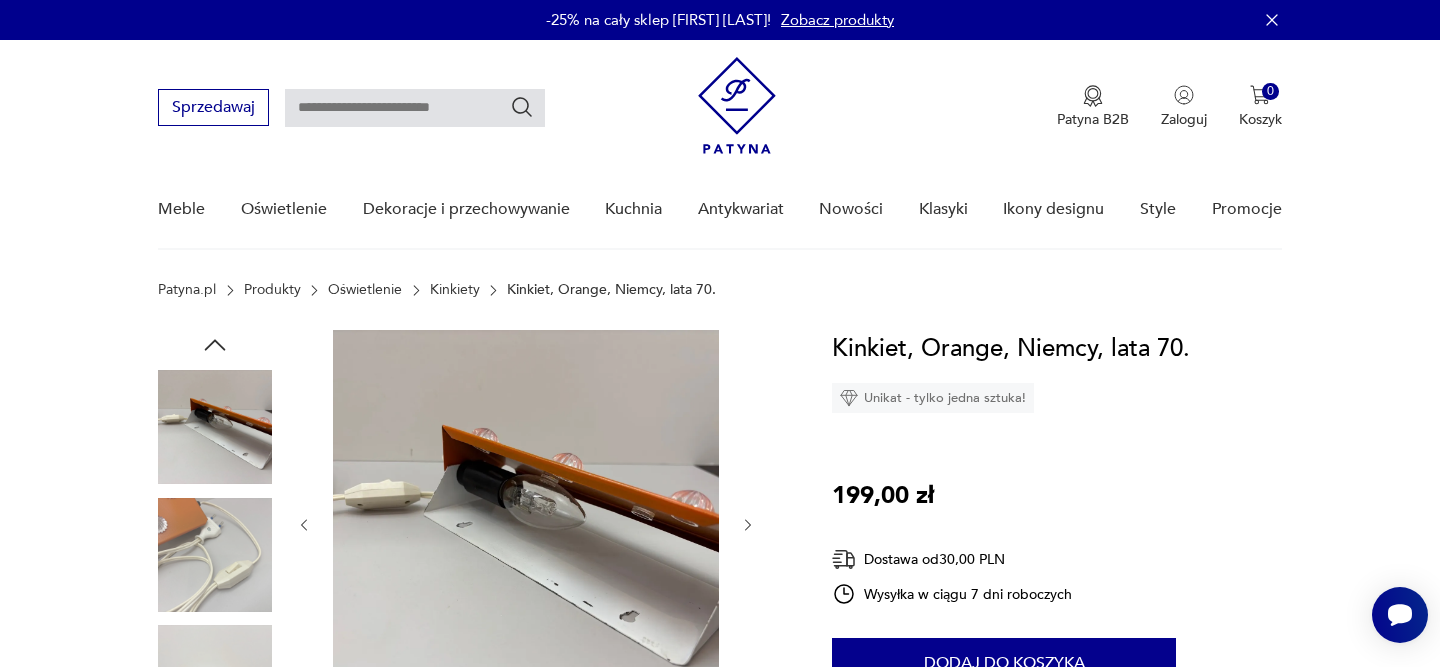 click 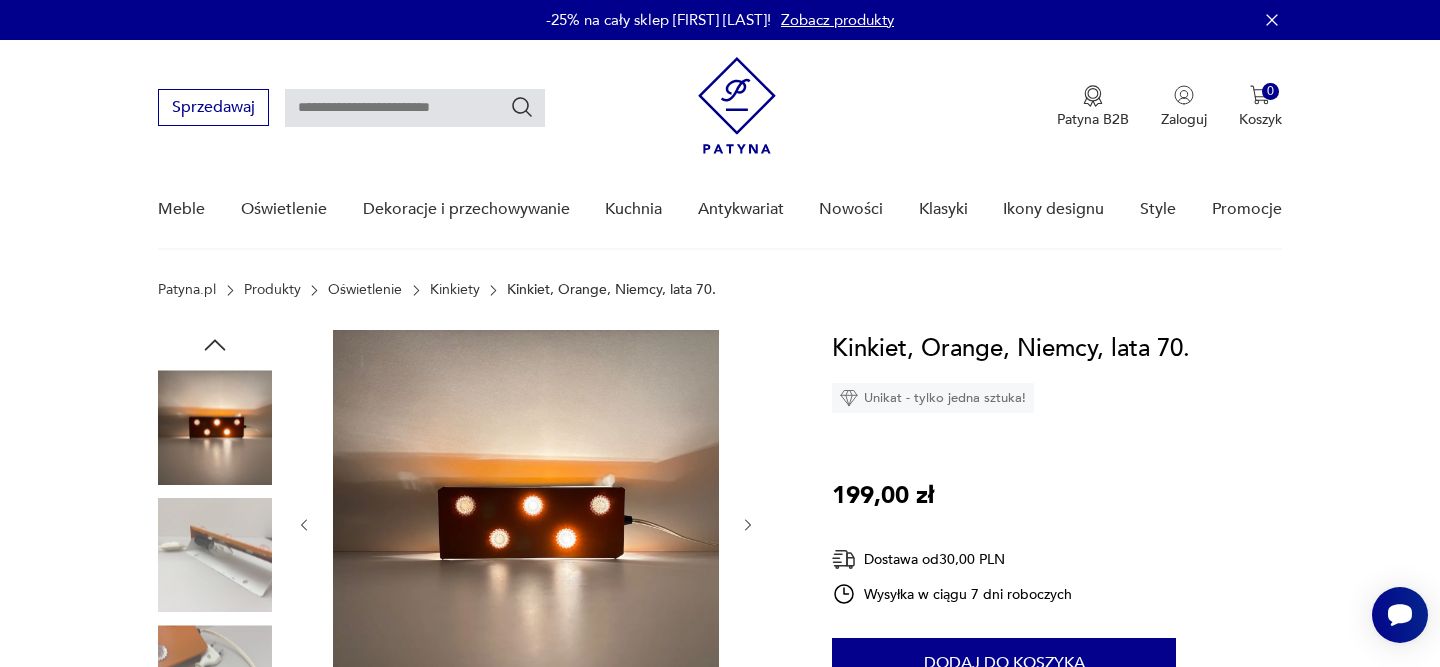 click 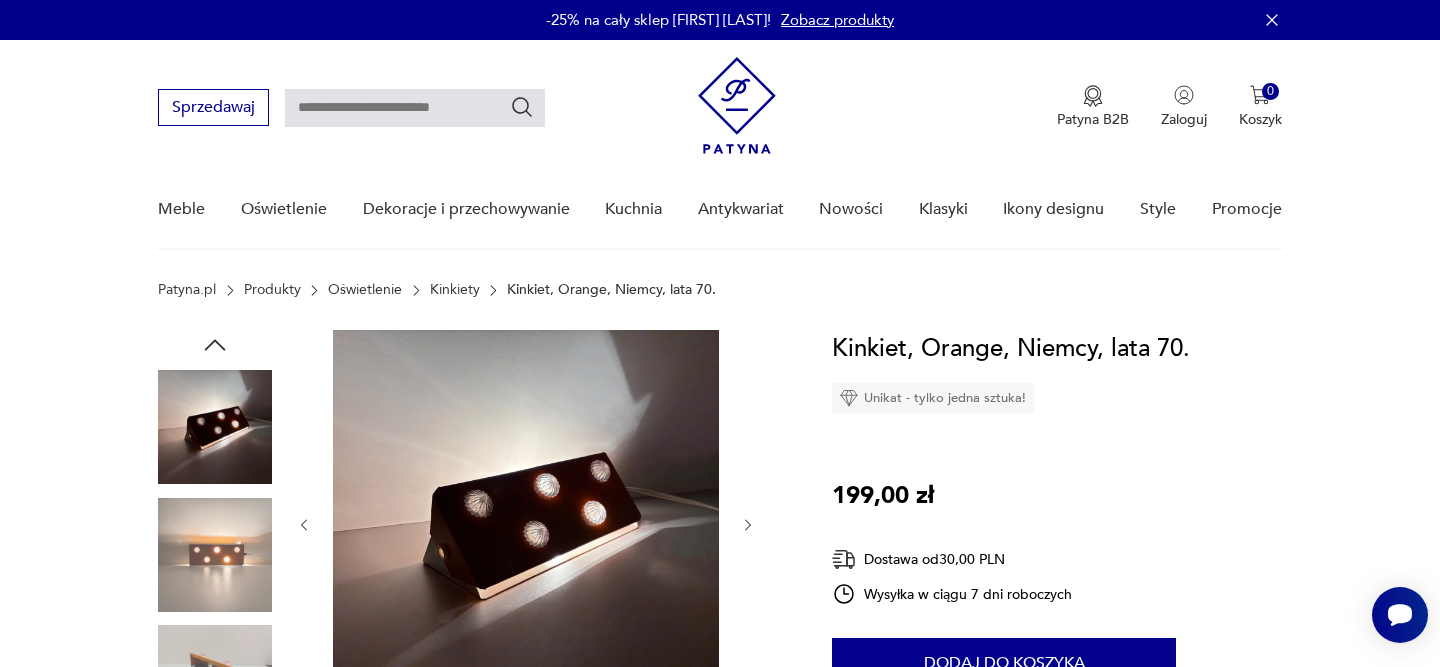 click at bounding box center [526, 523] 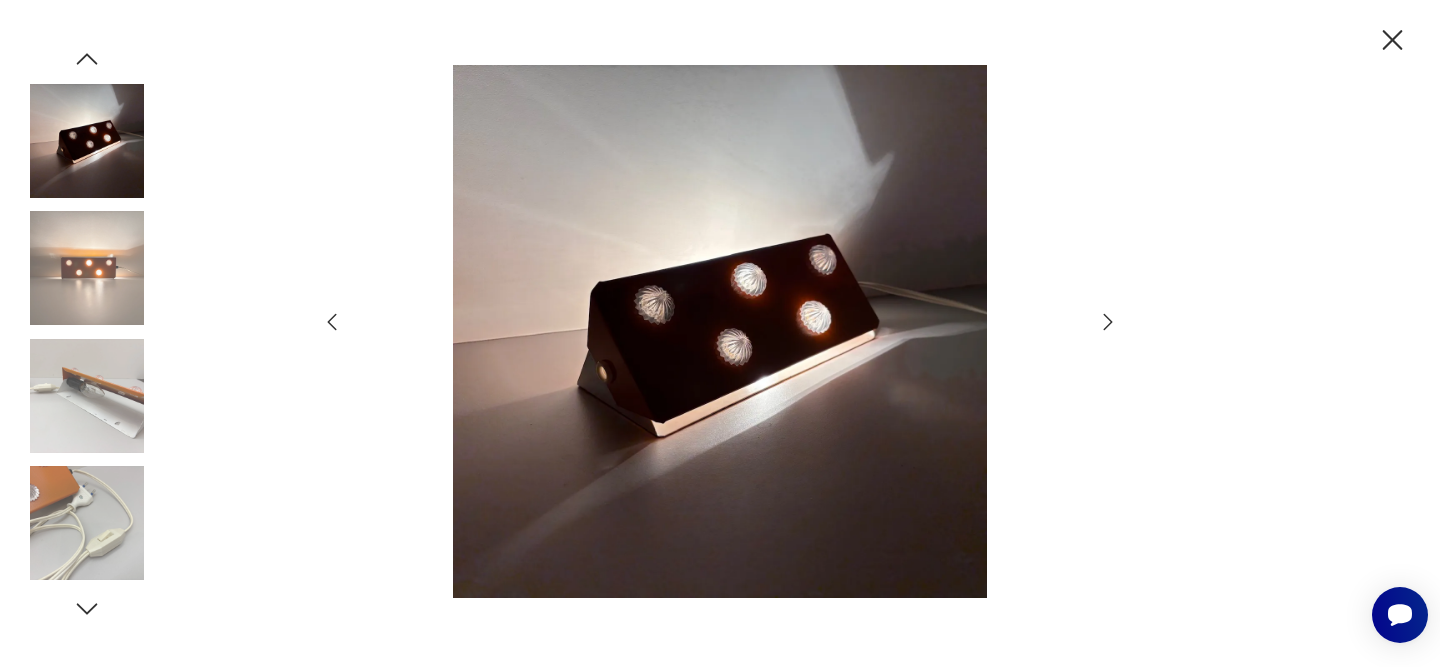click at bounding box center [720, 332] 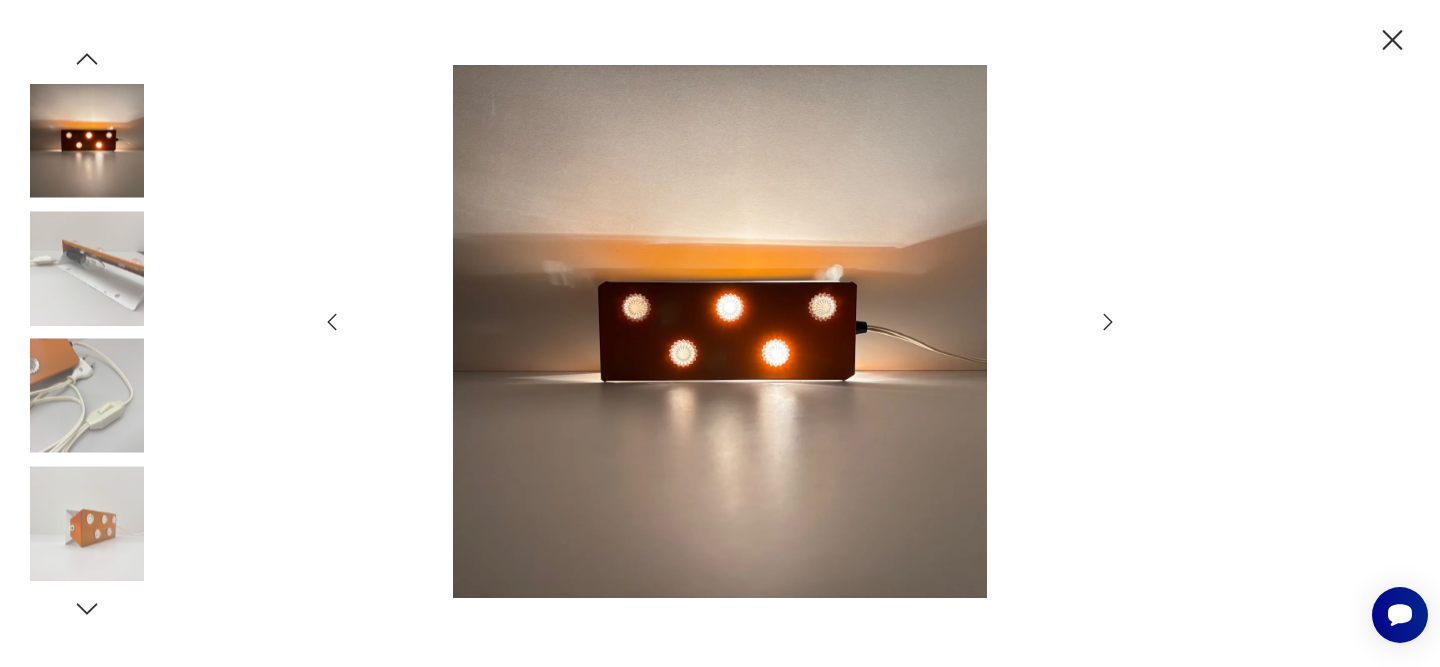 click at bounding box center [87, 268] 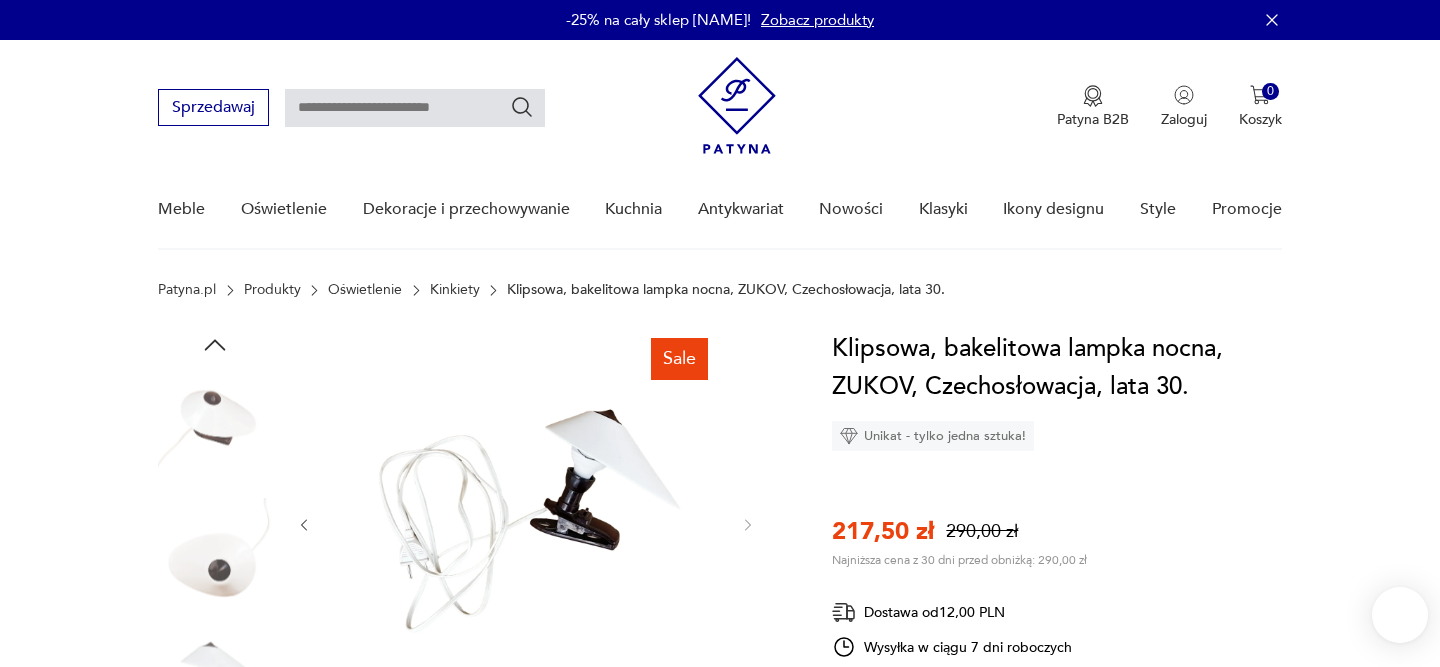 scroll, scrollTop: 132, scrollLeft: 0, axis: vertical 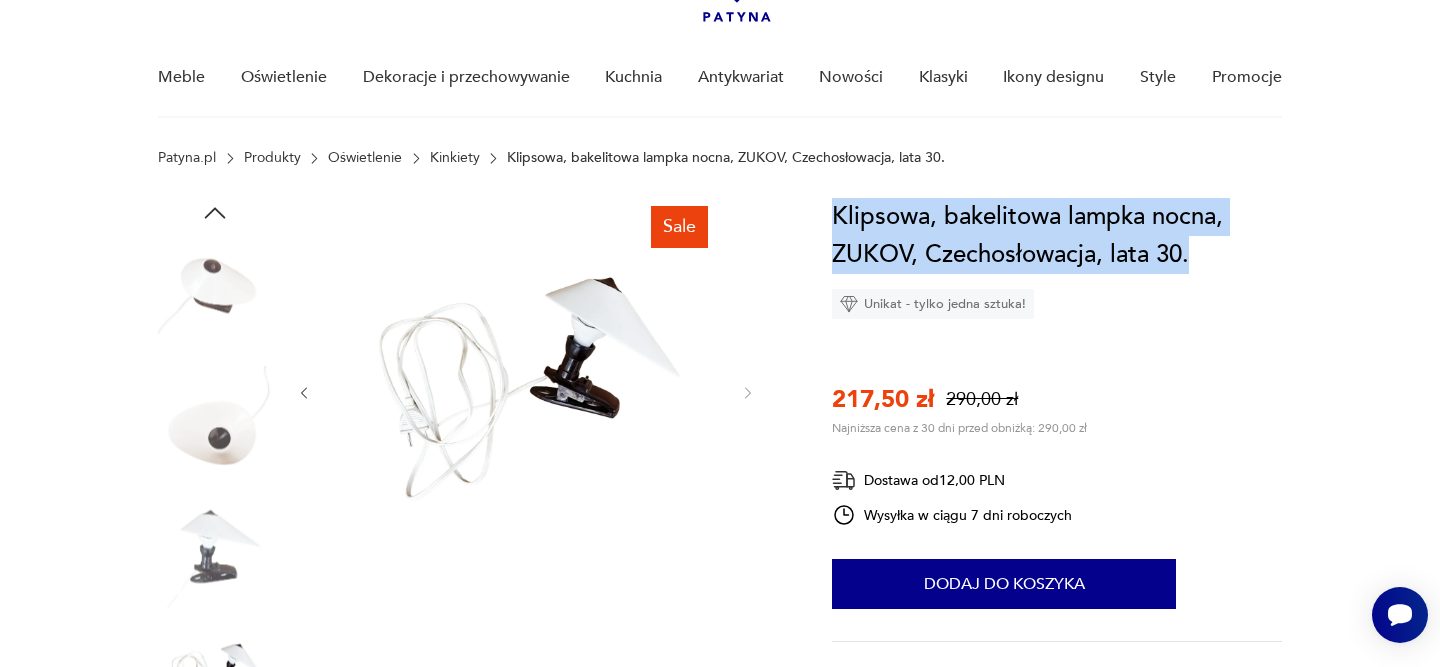 click at bounding box center (215, 423) 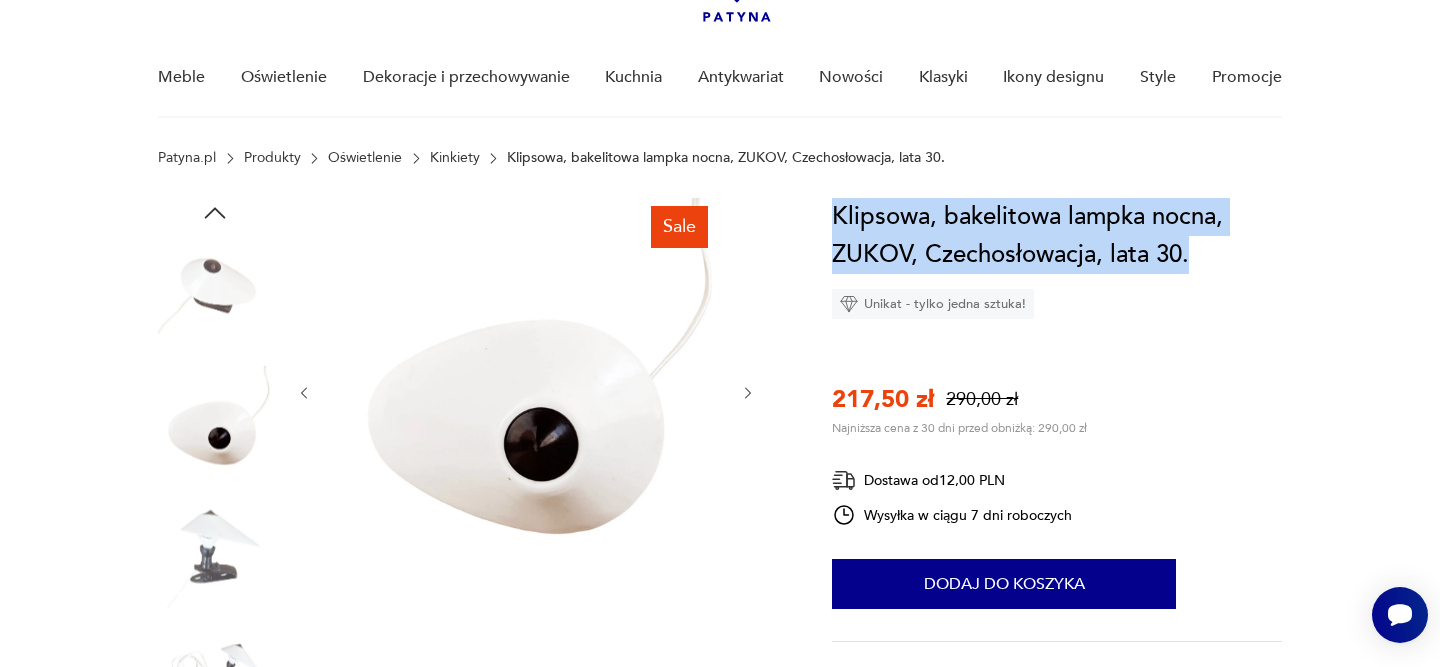 click at bounding box center [215, 550] 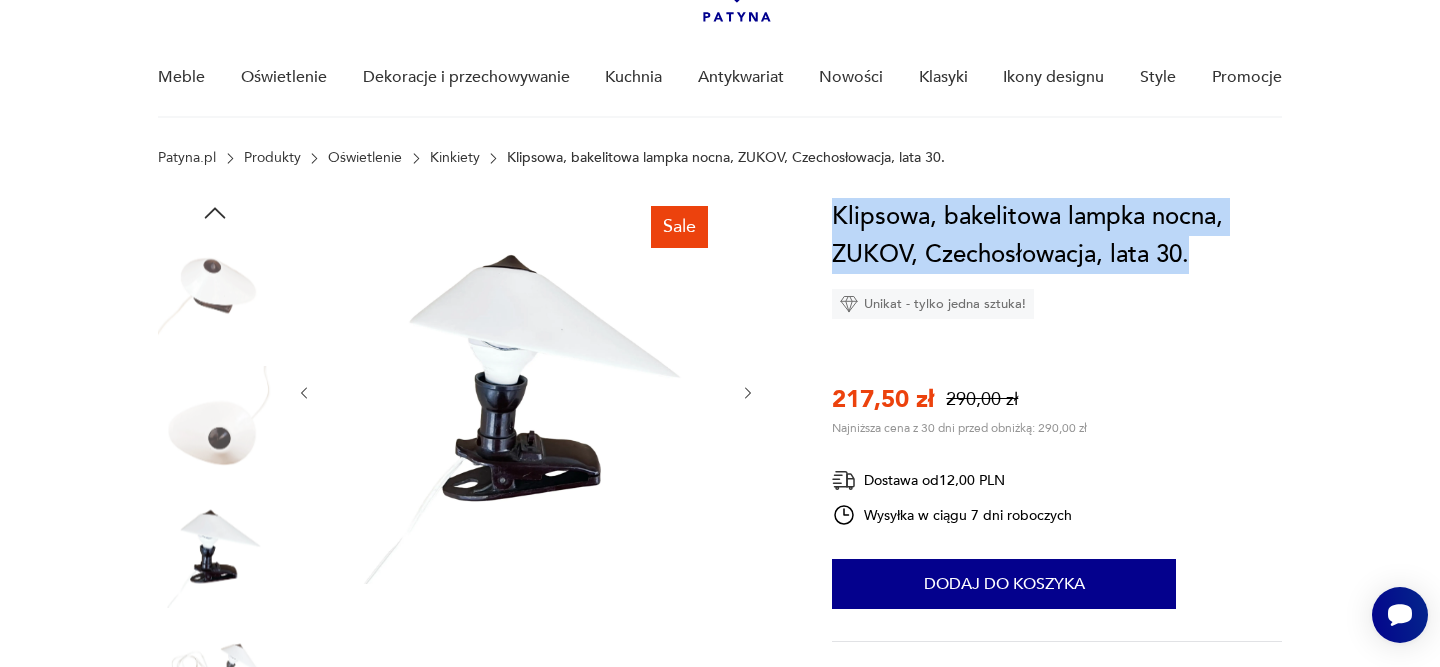 click at bounding box center (215, 678) 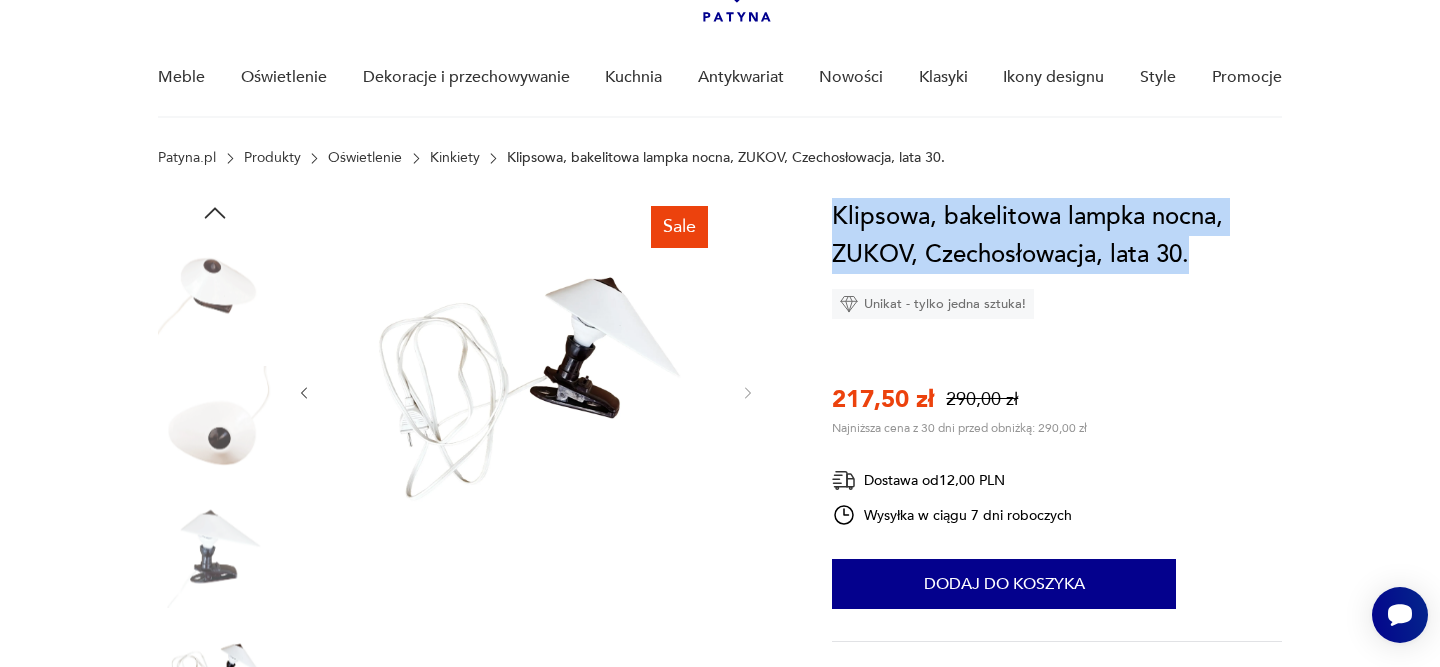 click on "Klipsowa, bakelitowa lampka nocna, ZUKOV, Czechosłowacja, lata 30." at bounding box center (1056, 236) 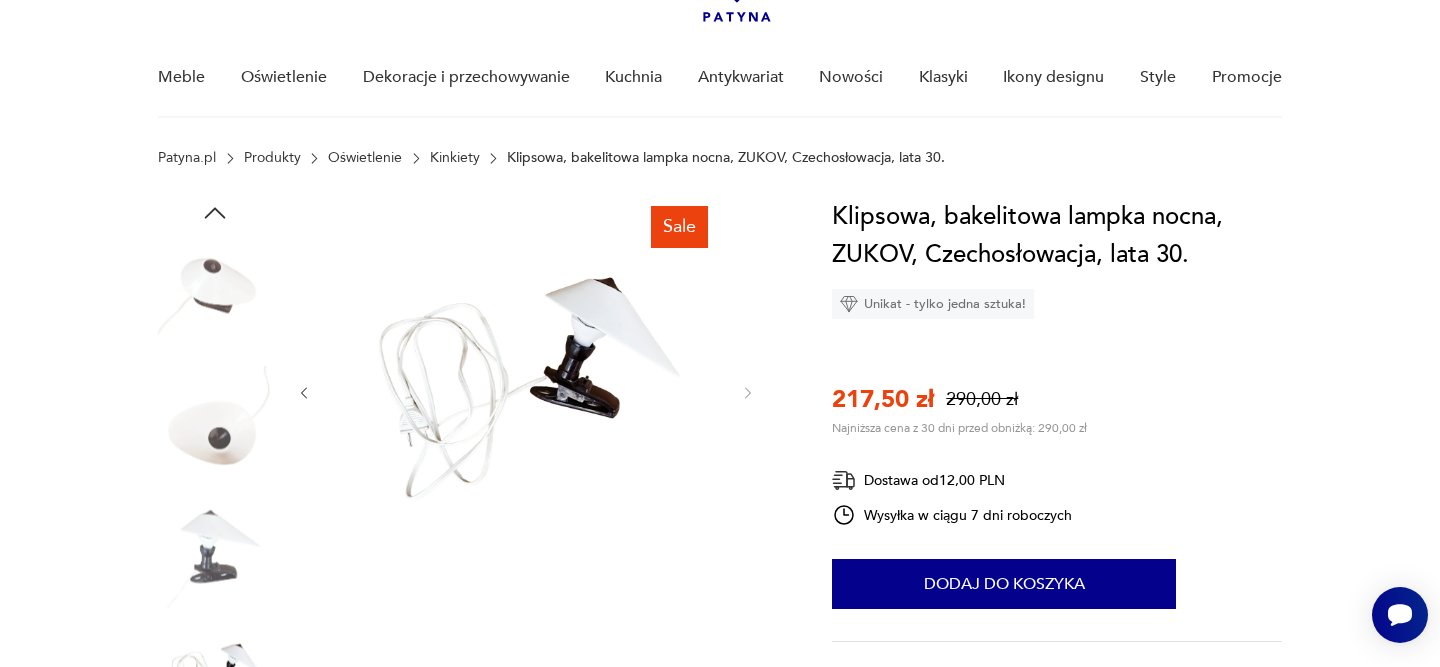 click at bounding box center (526, 391) 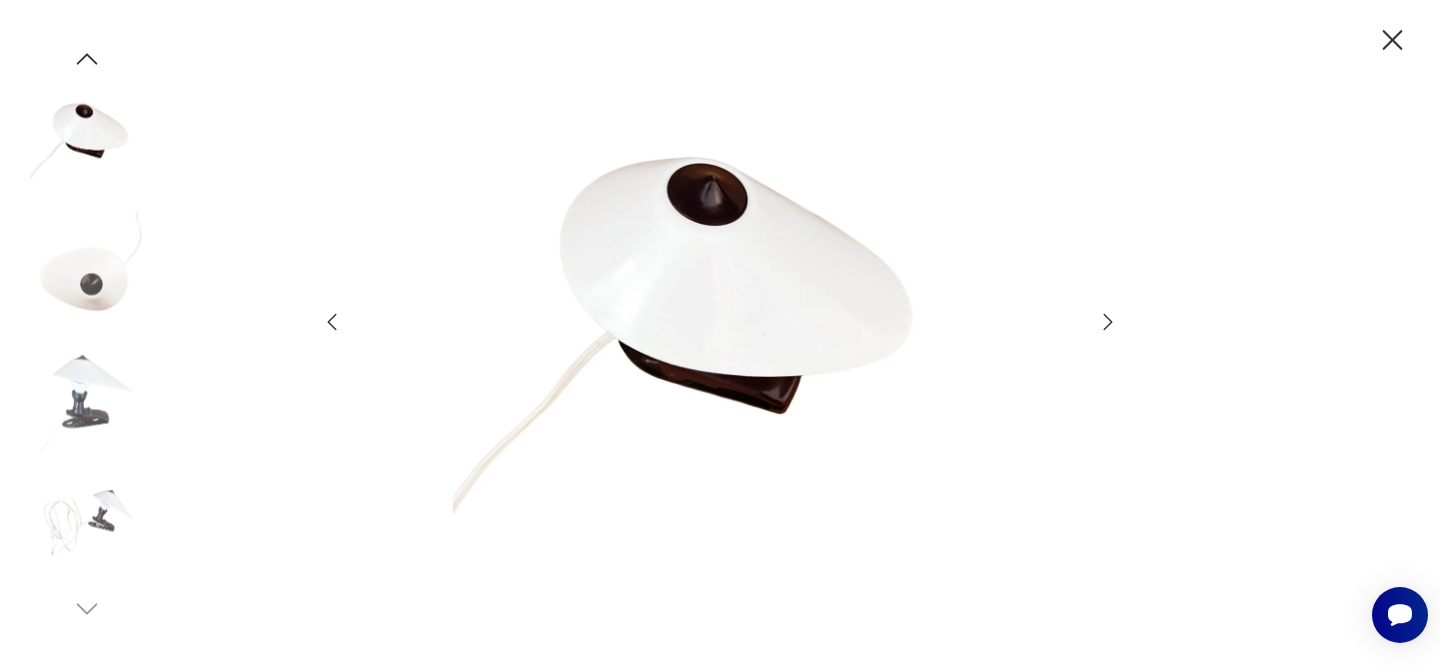 click 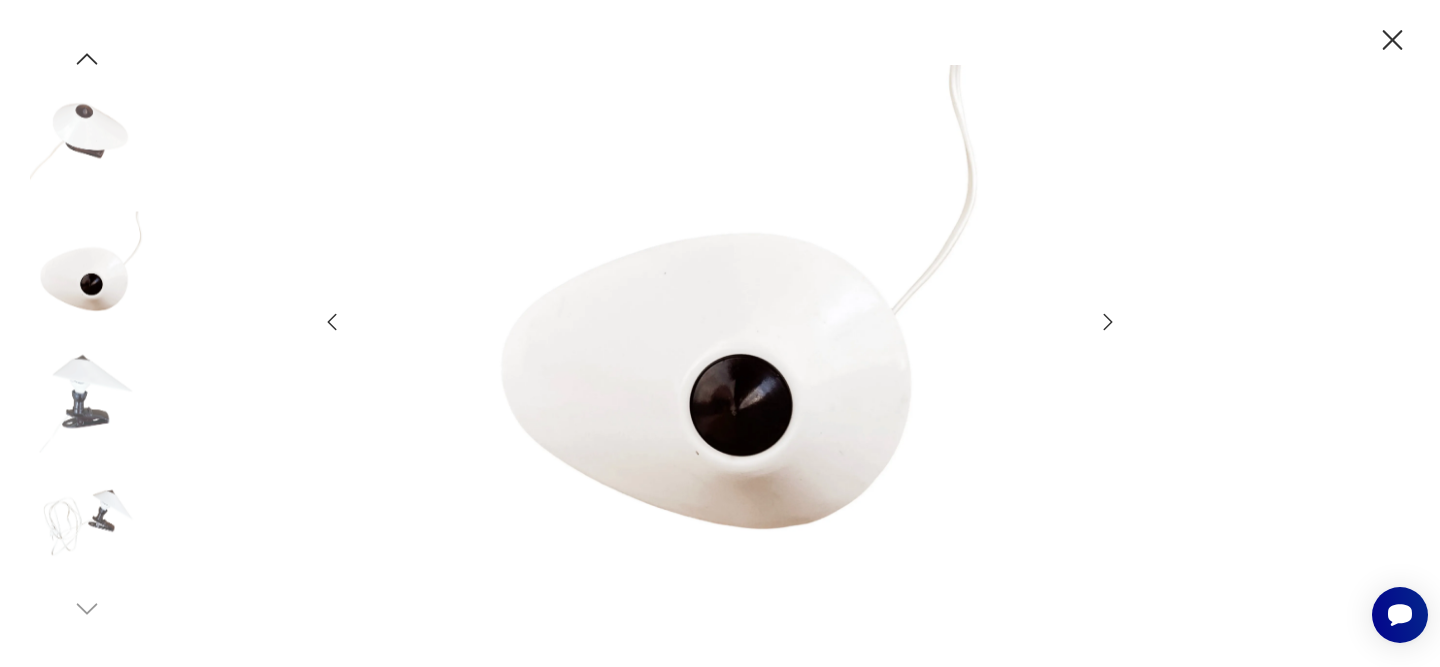click 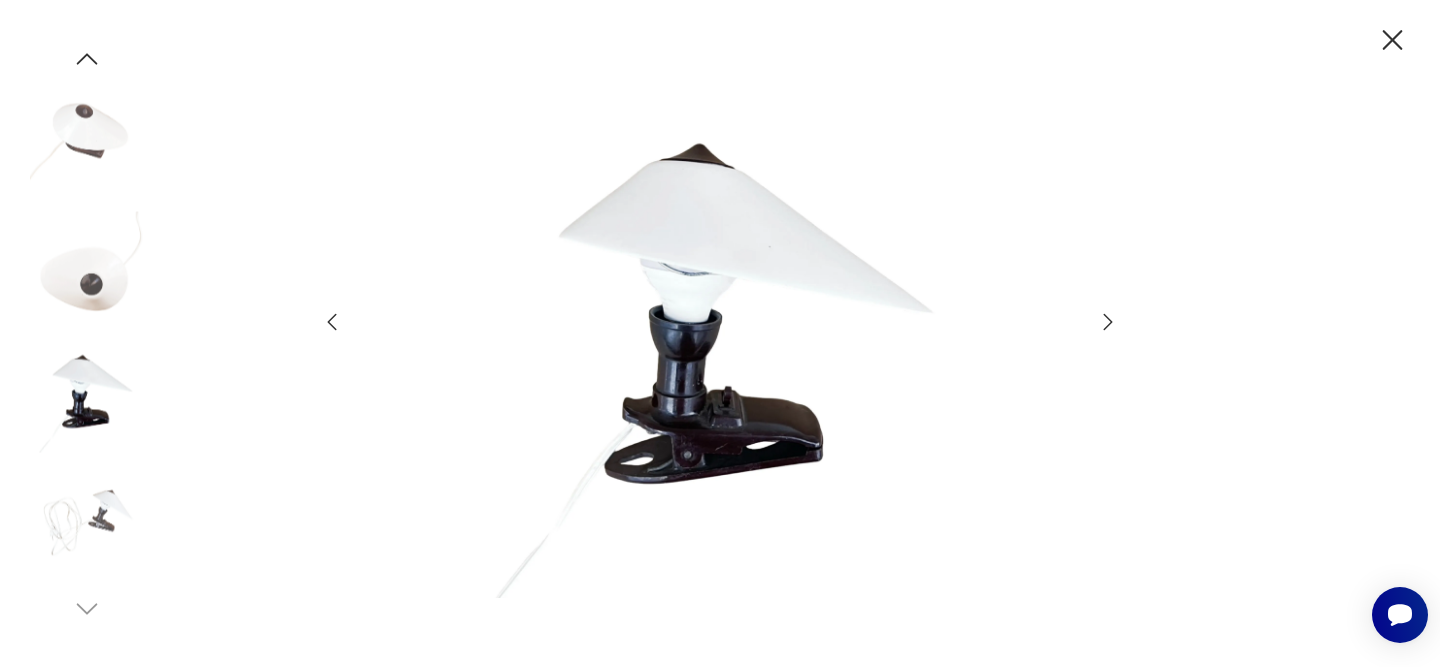 click 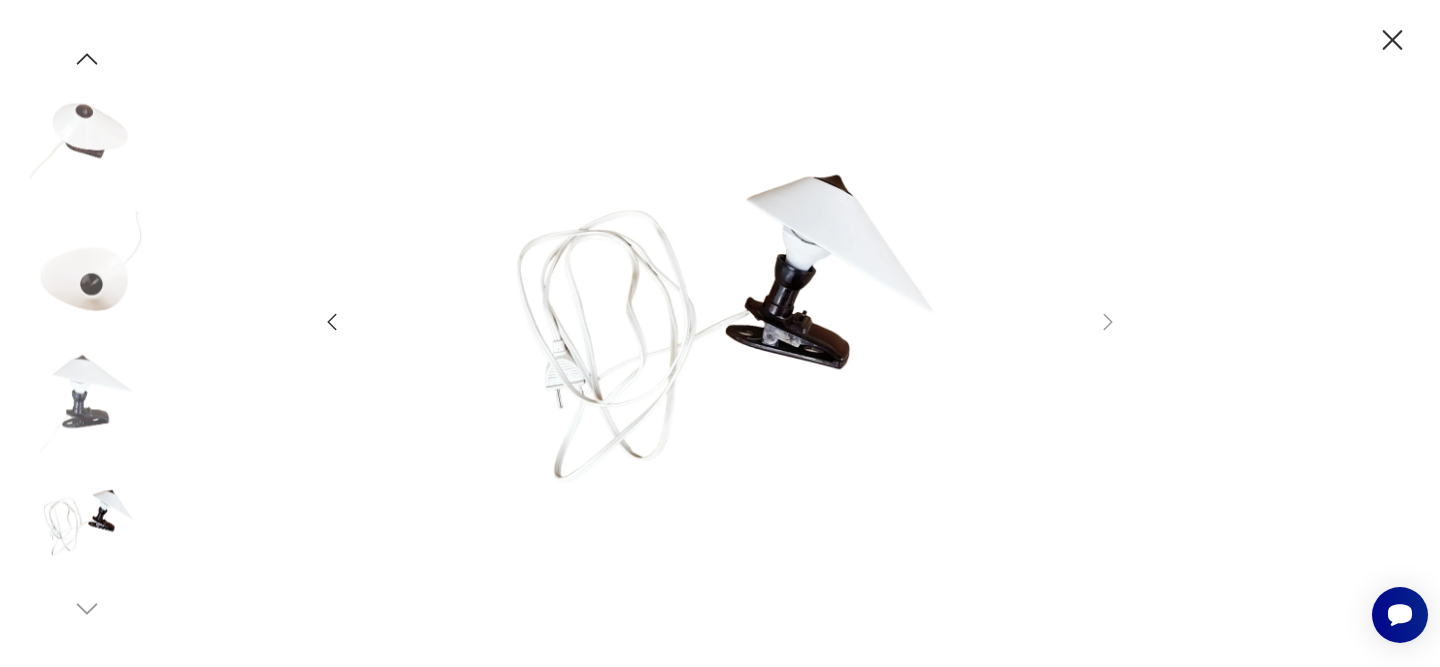 click 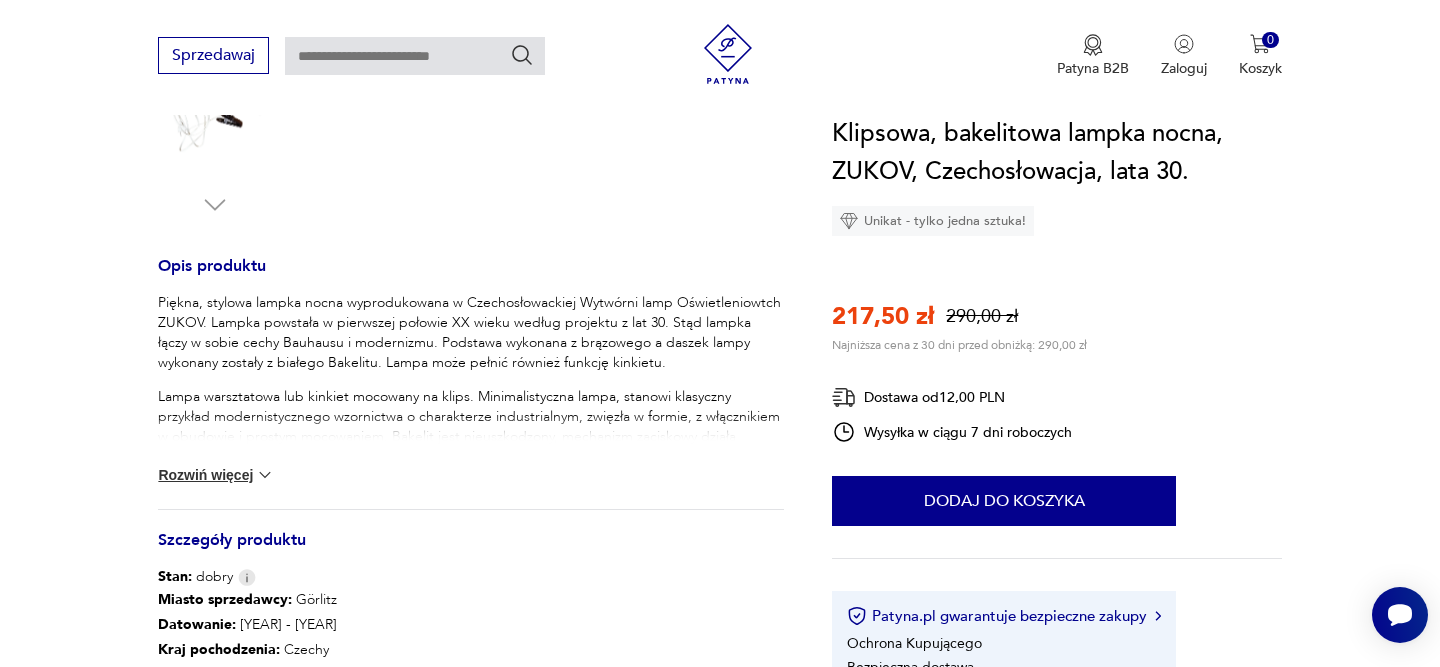 scroll, scrollTop: 703, scrollLeft: 0, axis: vertical 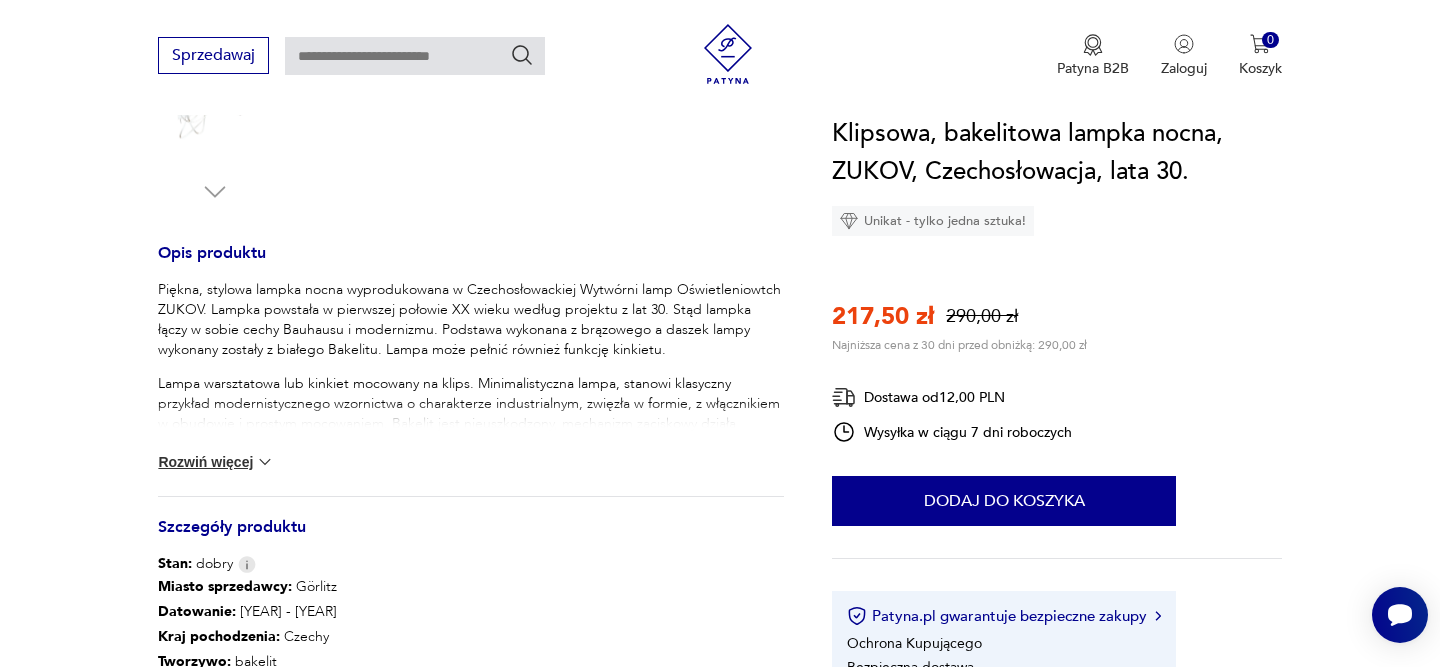 click on "Rozwiń więcej" at bounding box center [216, 462] 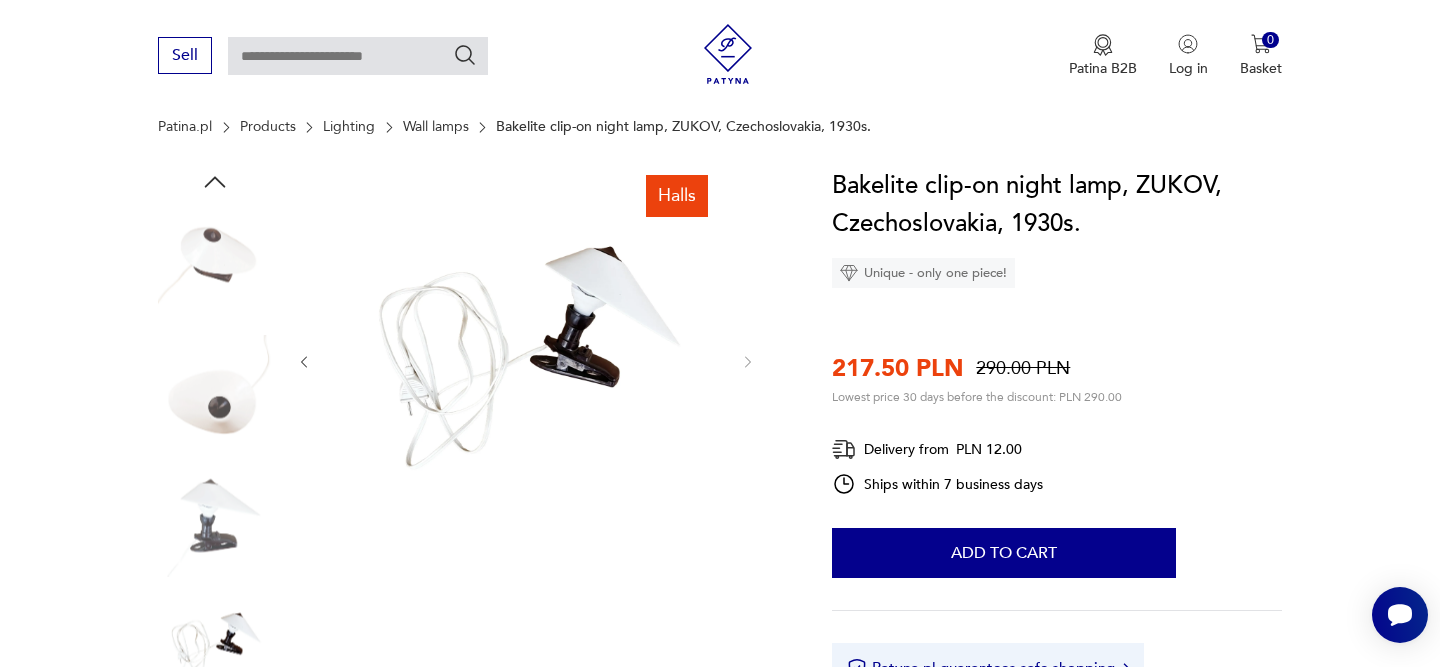 scroll, scrollTop: 136, scrollLeft: 0, axis: vertical 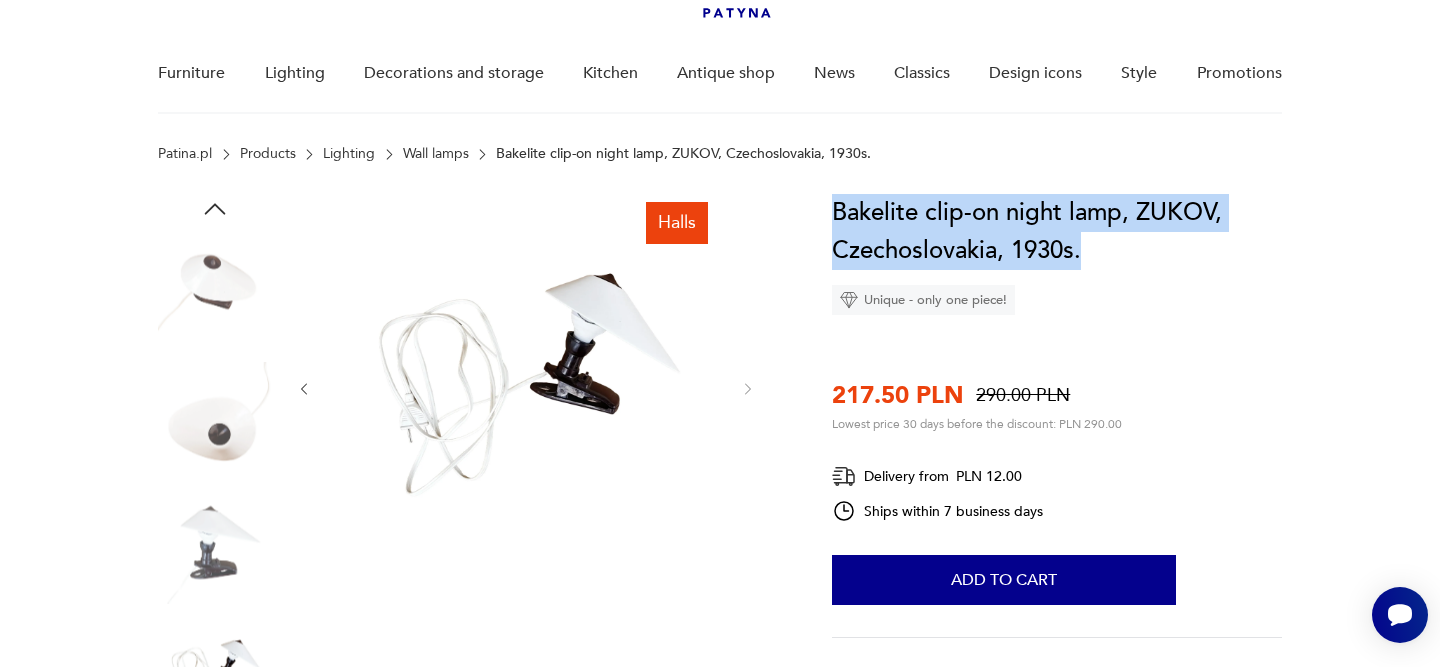 drag, startPoint x: 828, startPoint y: 212, endPoint x: 1104, endPoint y: 265, distance: 281.0427 